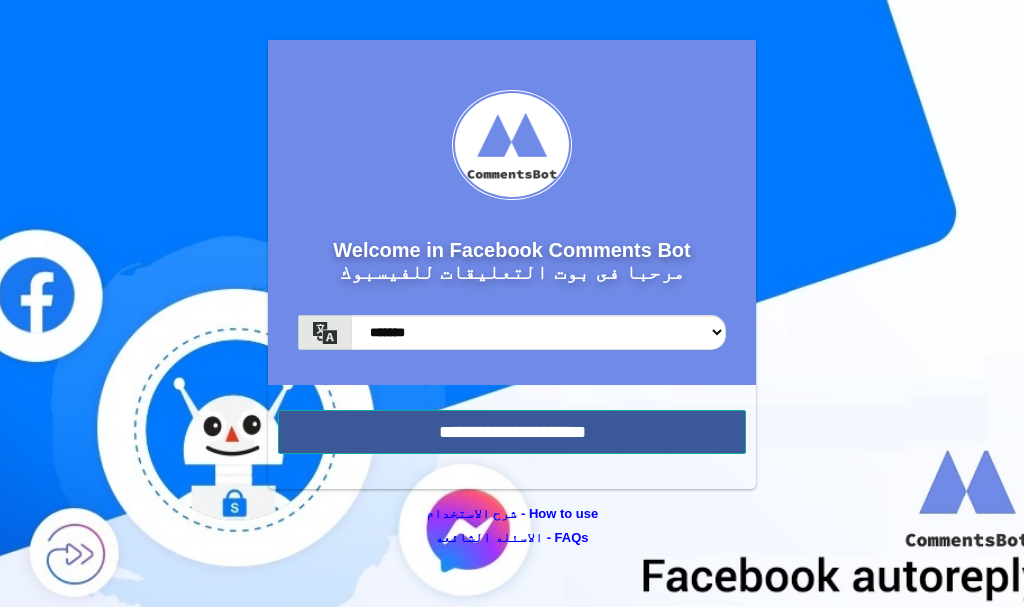scroll, scrollTop: 0, scrollLeft: 0, axis: both 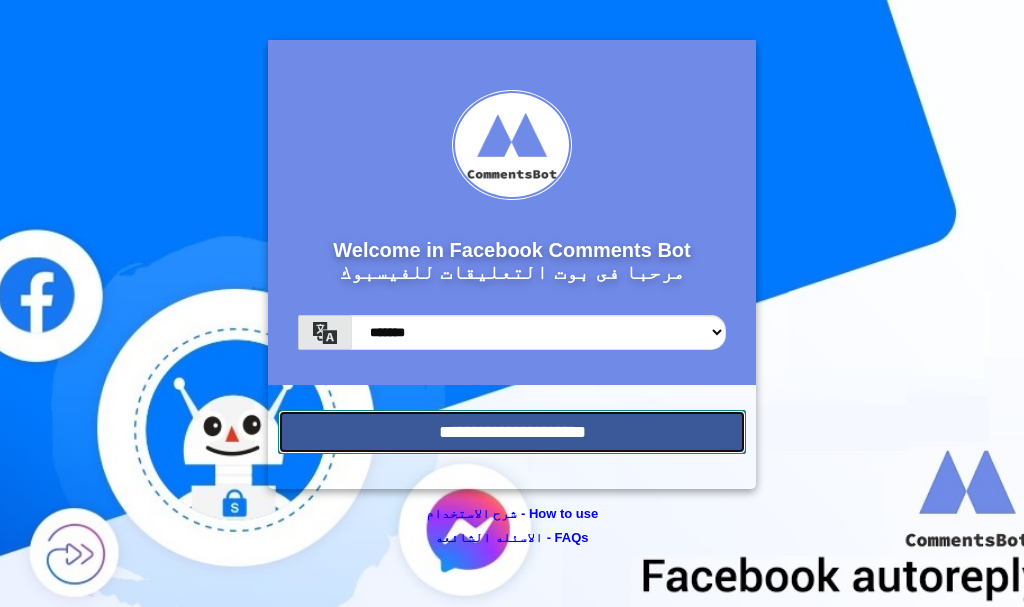 click on "**********" at bounding box center (512, 432) 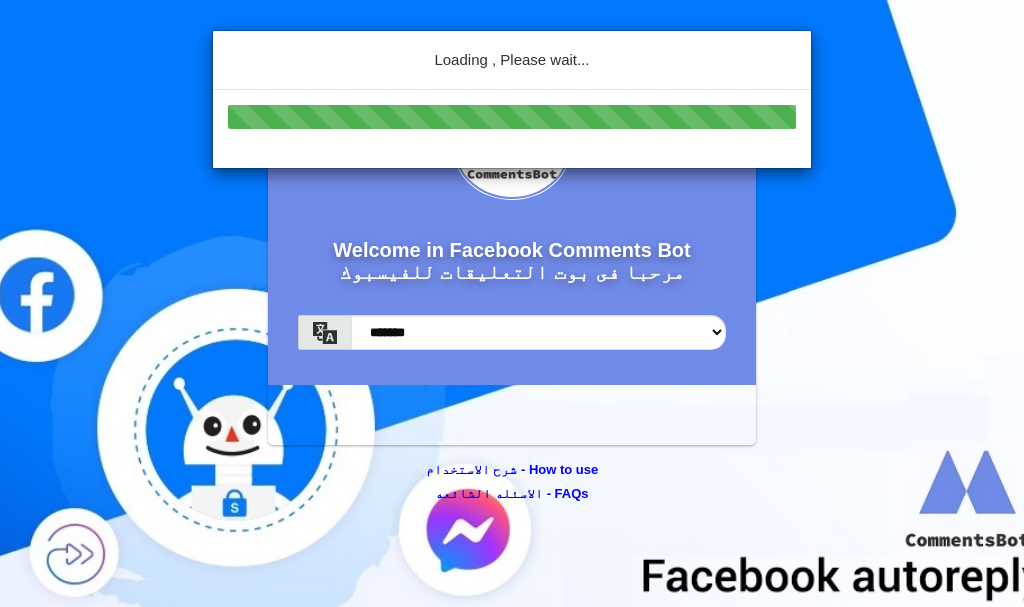 scroll, scrollTop: 0, scrollLeft: 0, axis: both 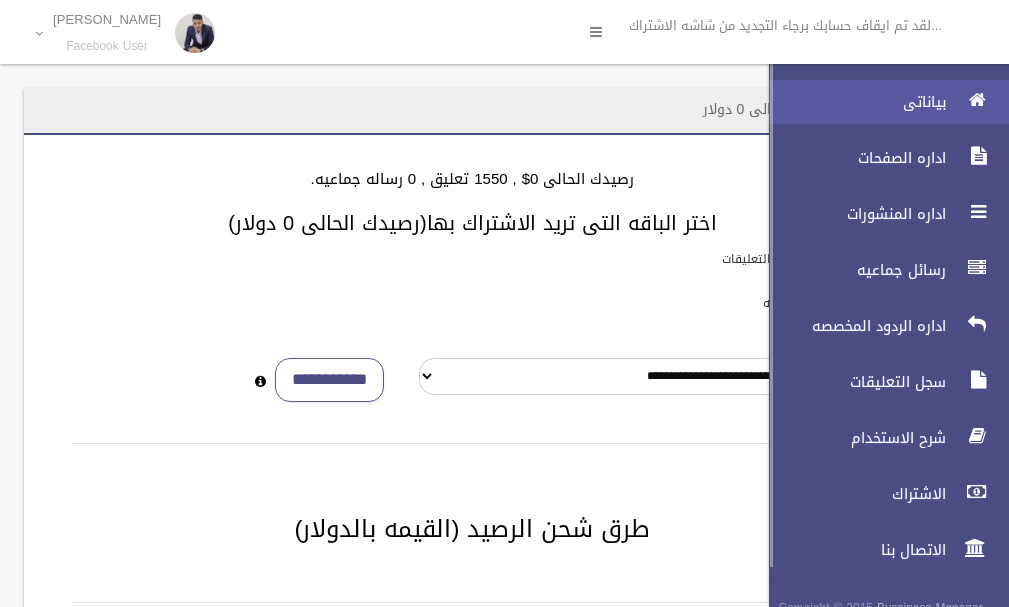 click on "بياناتى" at bounding box center (852, 102) 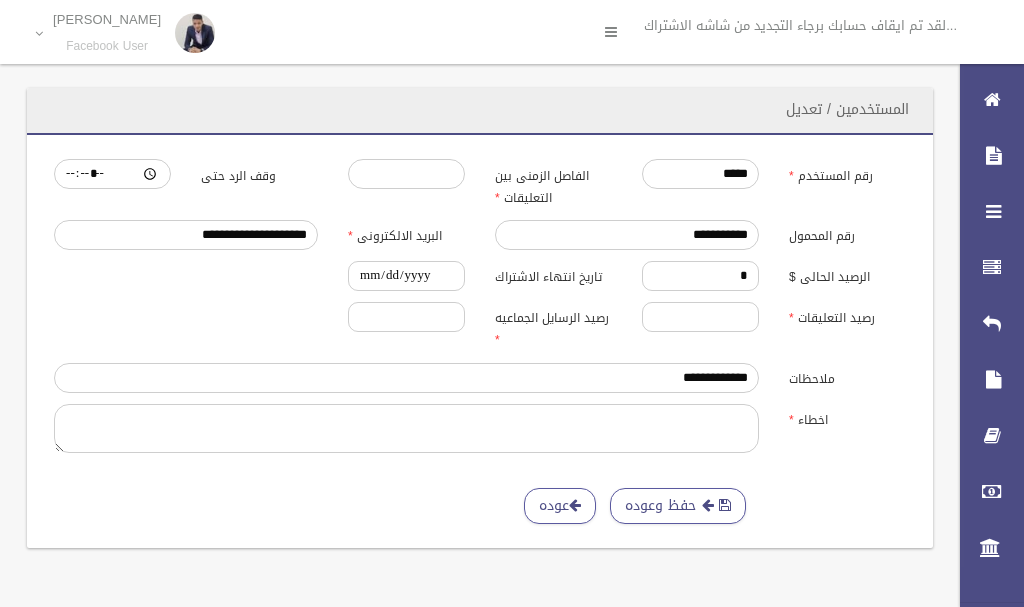 scroll, scrollTop: 0, scrollLeft: 0, axis: both 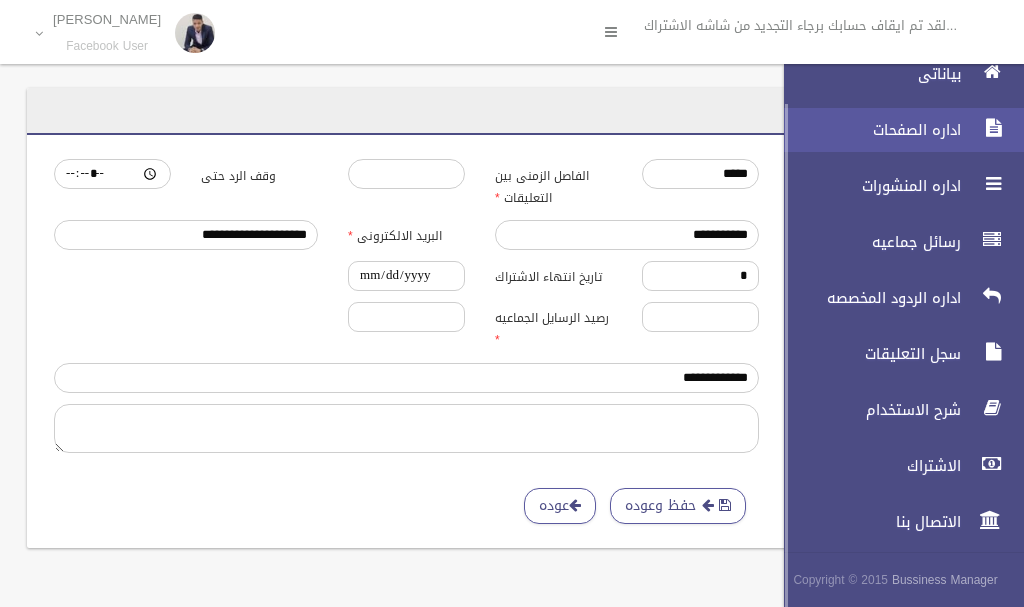 click on "اداره الصفحات" at bounding box center (867, 130) 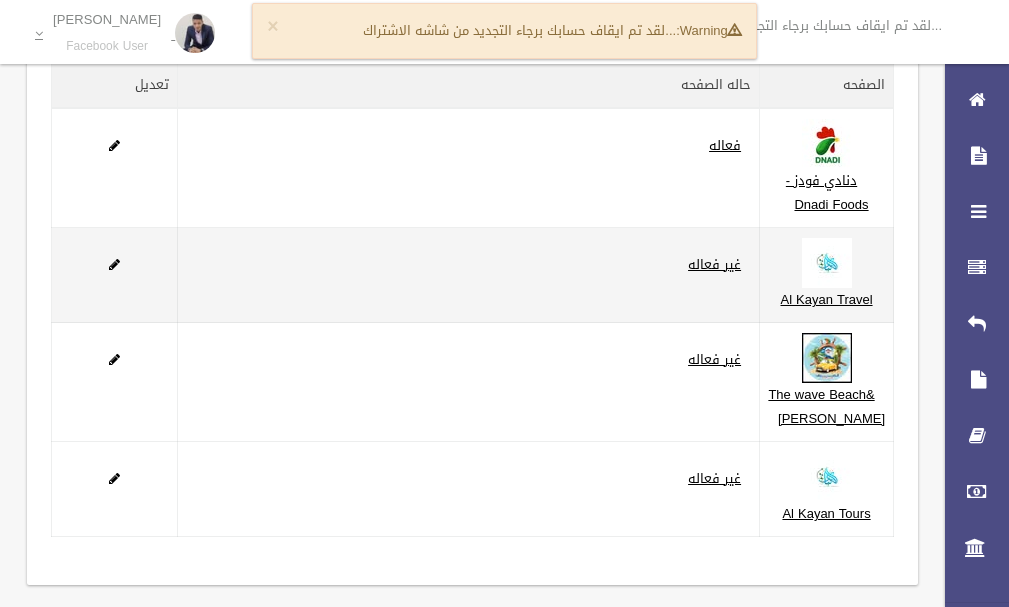 scroll, scrollTop: 164, scrollLeft: 0, axis: vertical 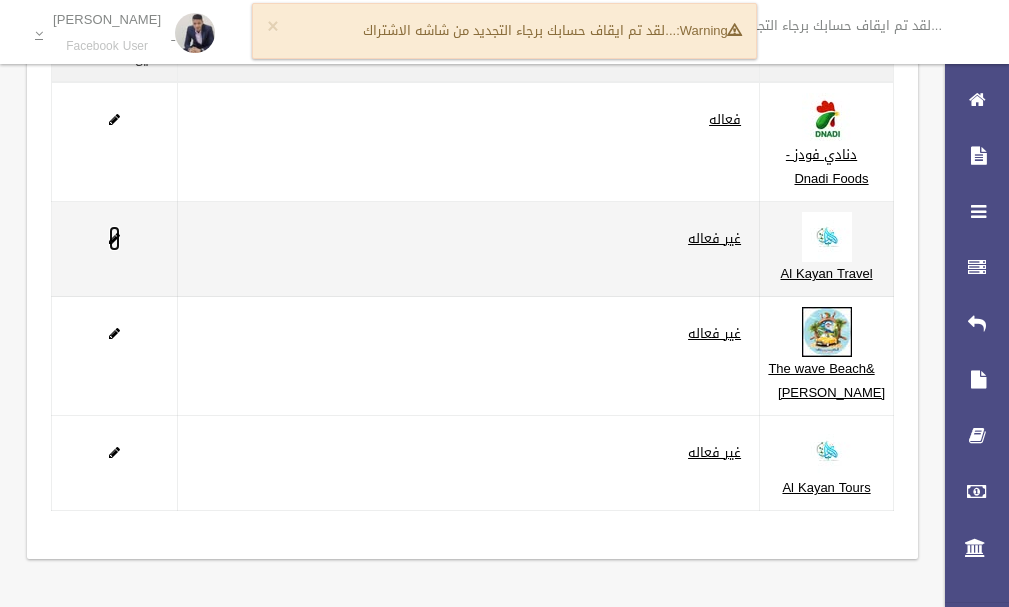 click at bounding box center [114, 238] 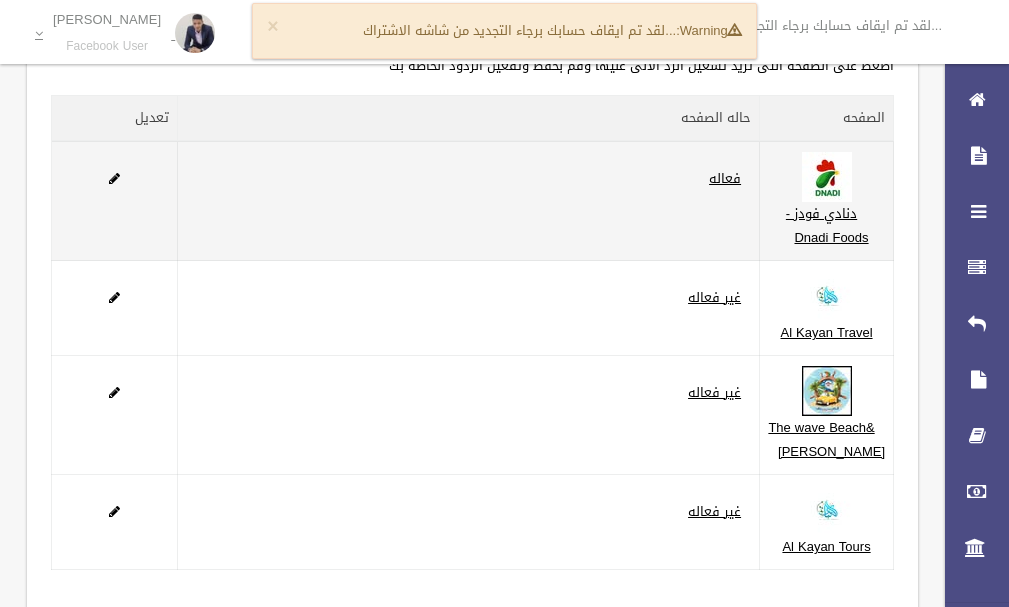 scroll, scrollTop: 64, scrollLeft: 0, axis: vertical 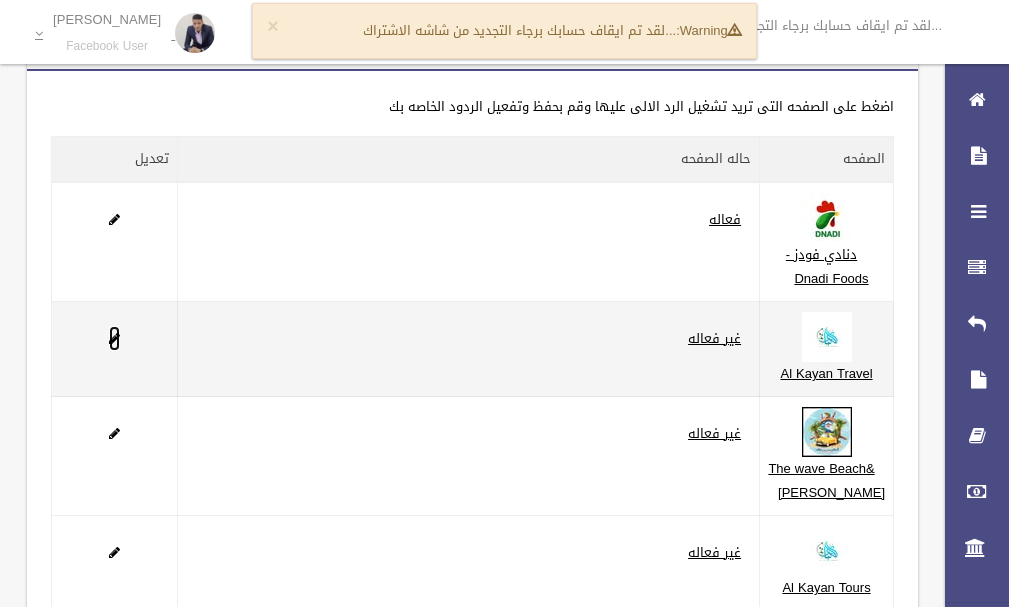 click at bounding box center [114, 338] 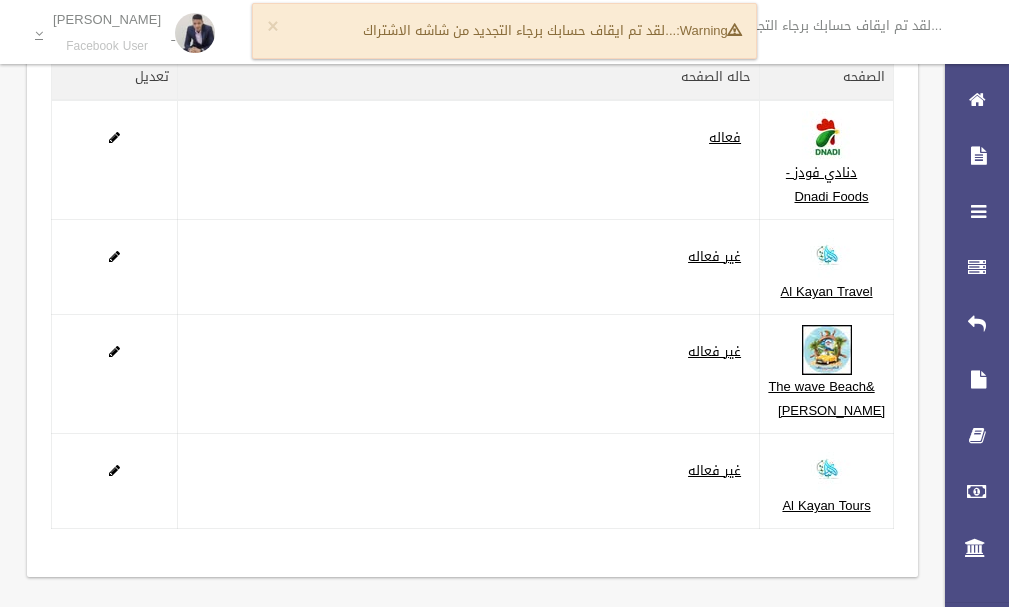 scroll, scrollTop: 164, scrollLeft: 0, axis: vertical 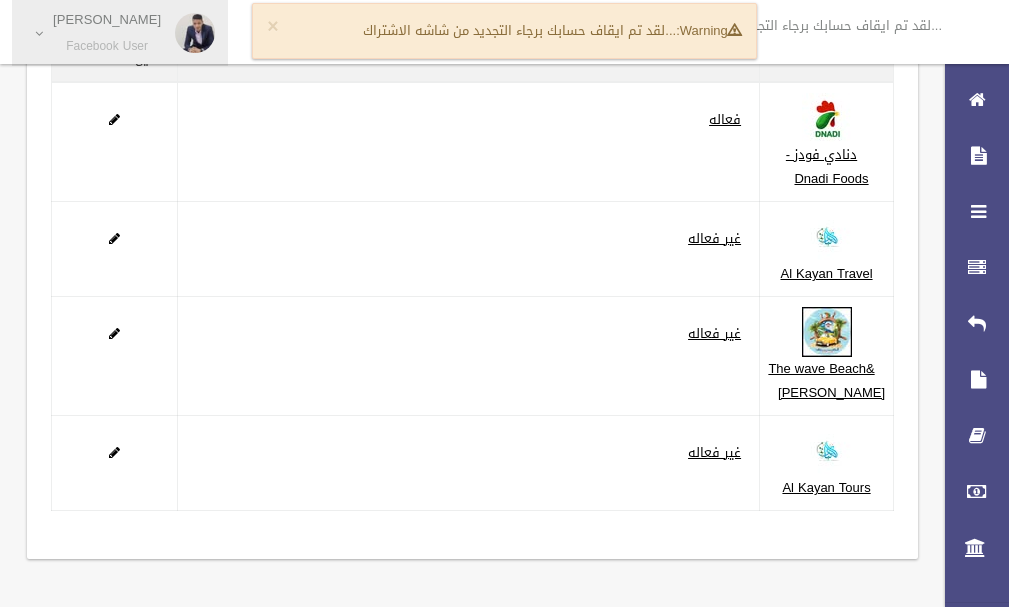 click on "اسامه محمد فتحى   Facebook User" at bounding box center [107, 33] 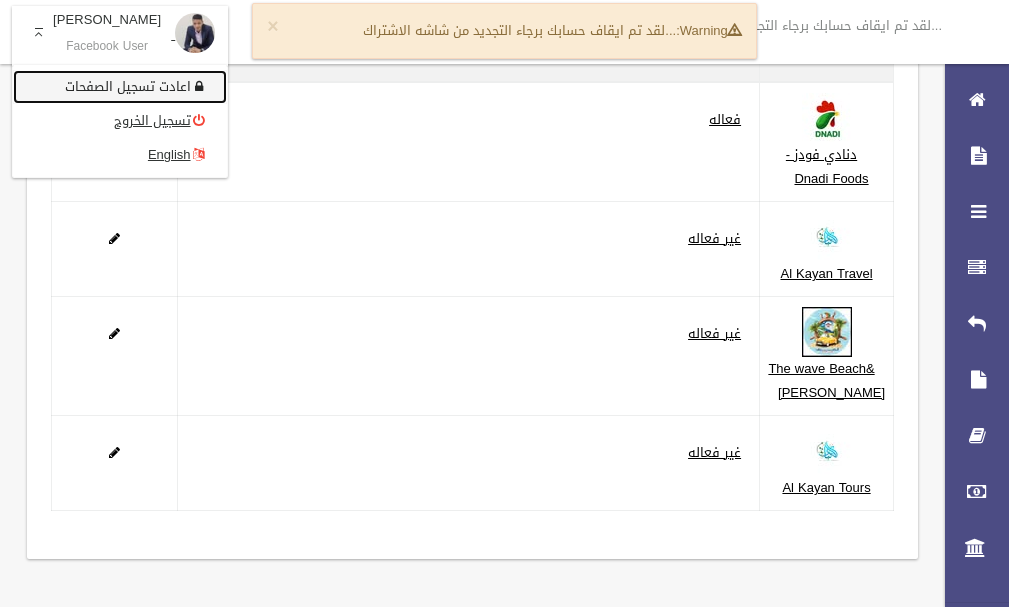 click on "اعادت تسجيل الصفحات" at bounding box center [120, 87] 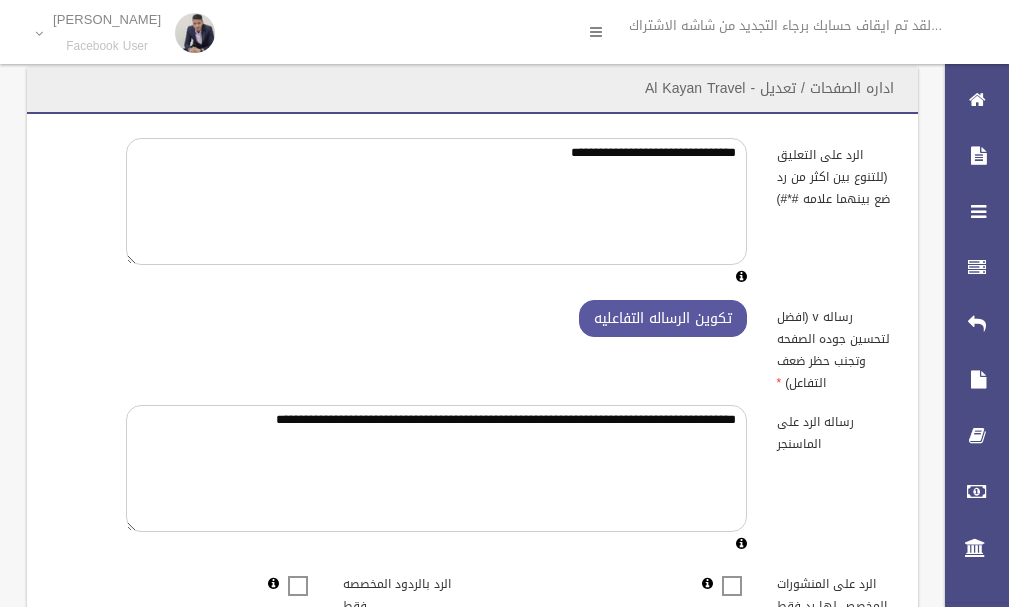 scroll, scrollTop: 0, scrollLeft: 0, axis: both 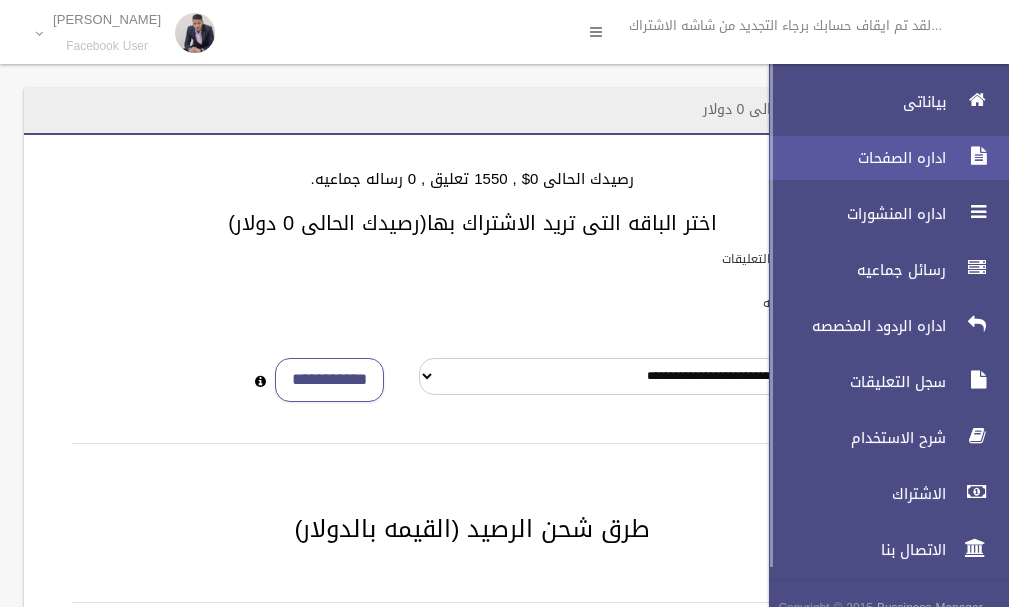 click on "اداره الصفحات" at bounding box center [852, 158] 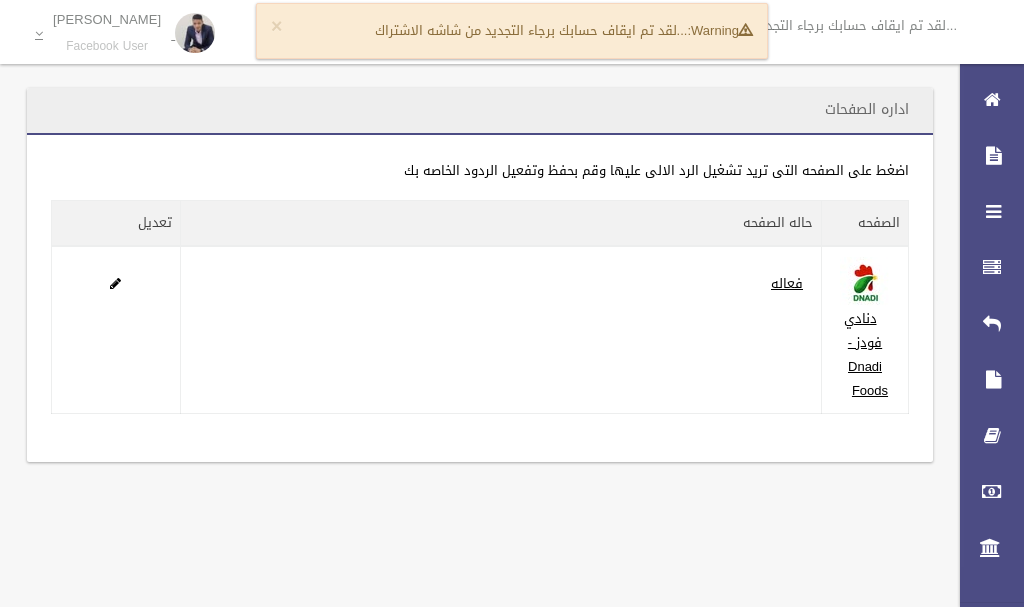 scroll, scrollTop: 0, scrollLeft: 0, axis: both 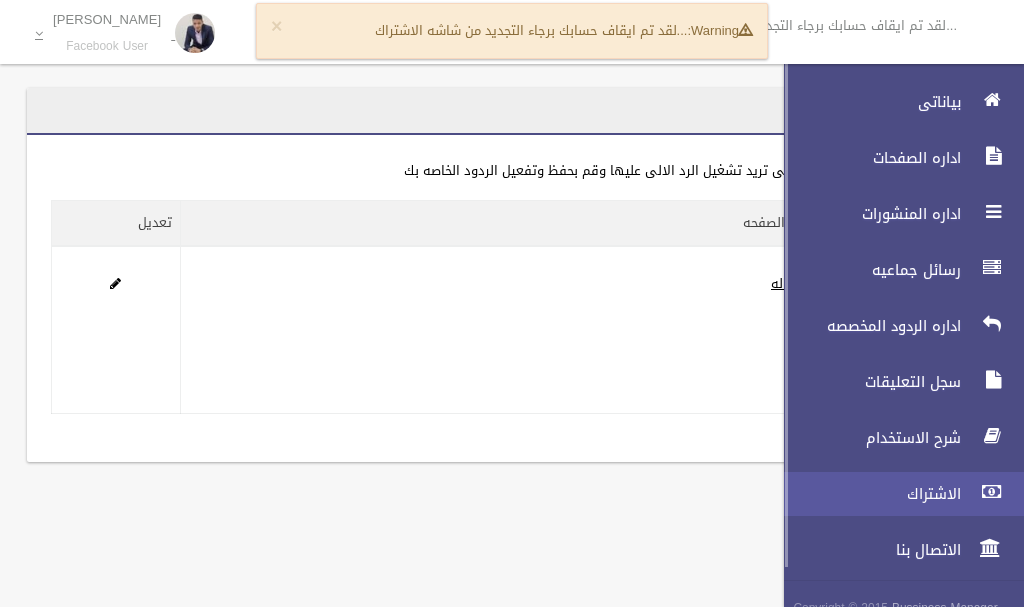 click on "الاشتراك" at bounding box center (867, 494) 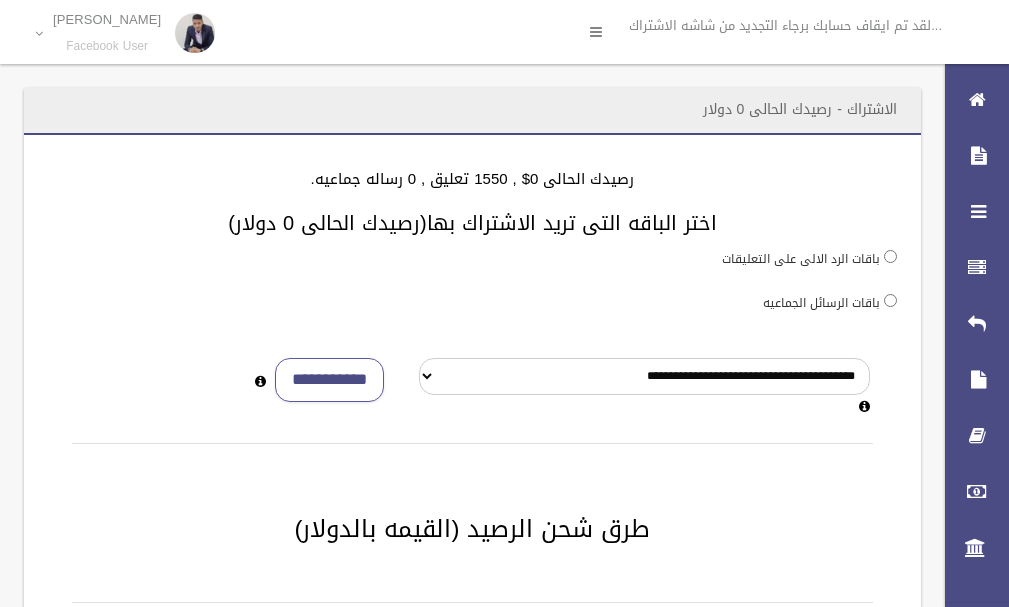 scroll, scrollTop: 0, scrollLeft: 0, axis: both 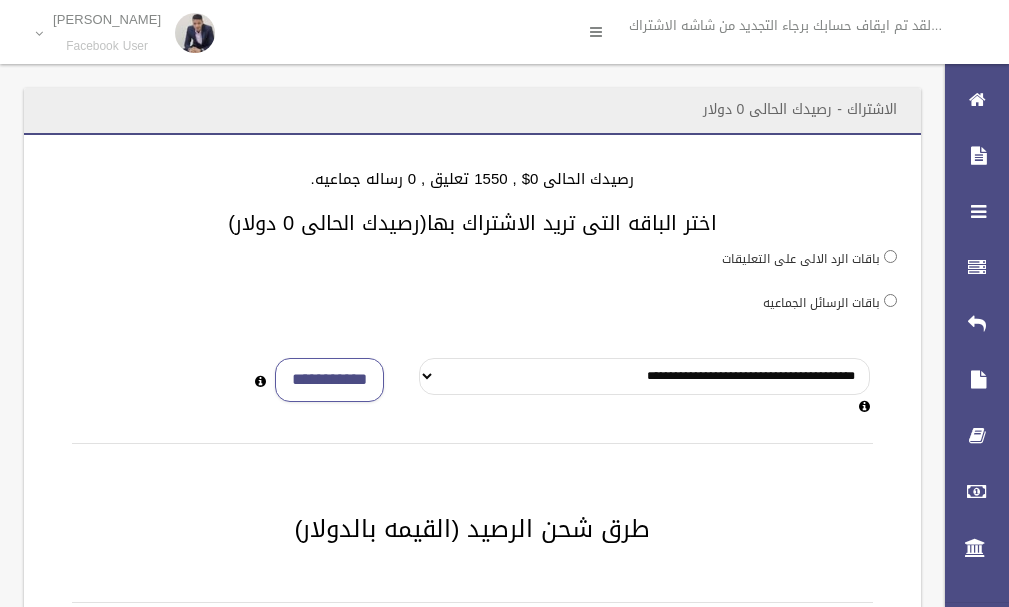 click on "**********" at bounding box center (644, 376) 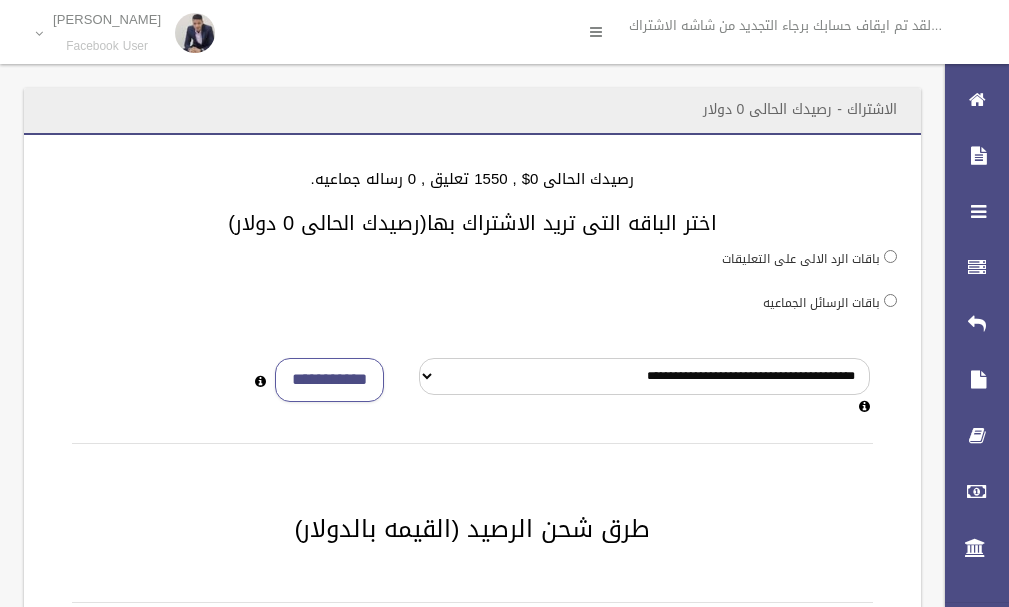 click on "باقات الرسائل الجماعيه" at bounding box center (472, 302) 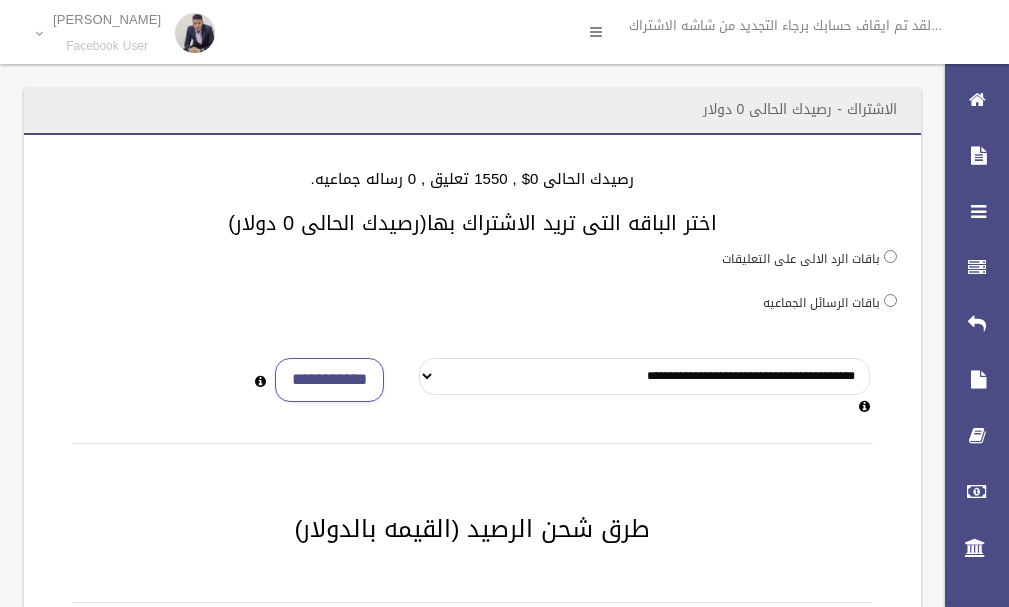 click on "**********" at bounding box center (644, 376) 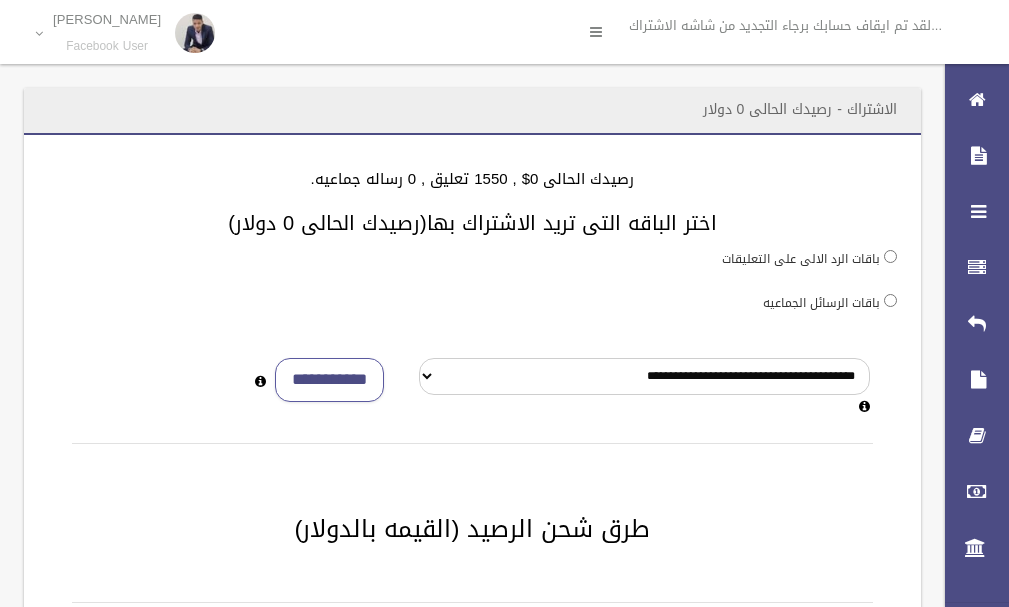 click on "باقات الرسائل الجماعيه" at bounding box center [472, 302] 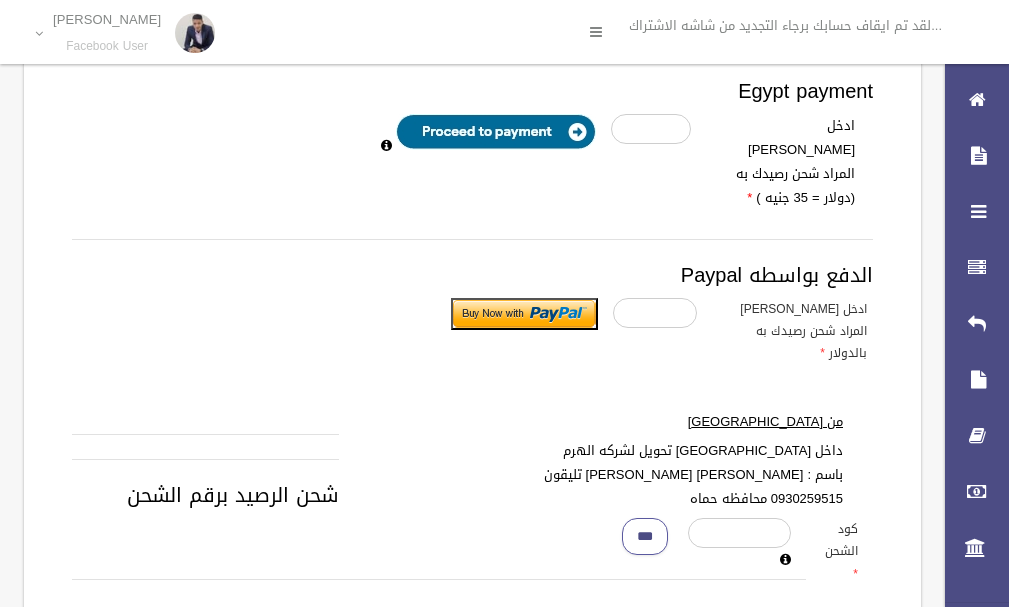 scroll, scrollTop: 506, scrollLeft: 0, axis: vertical 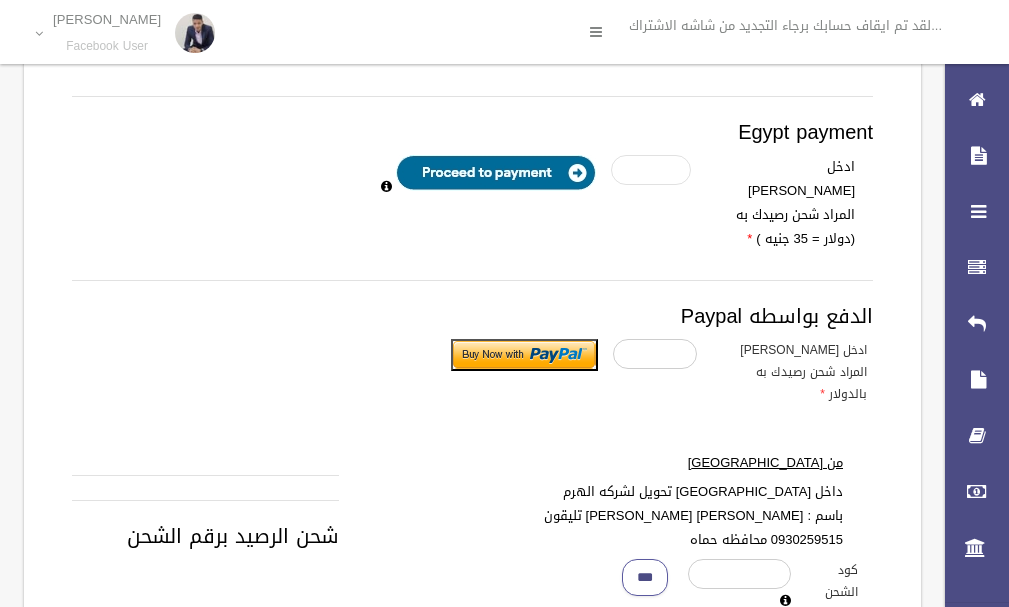 click at bounding box center (651, 170) 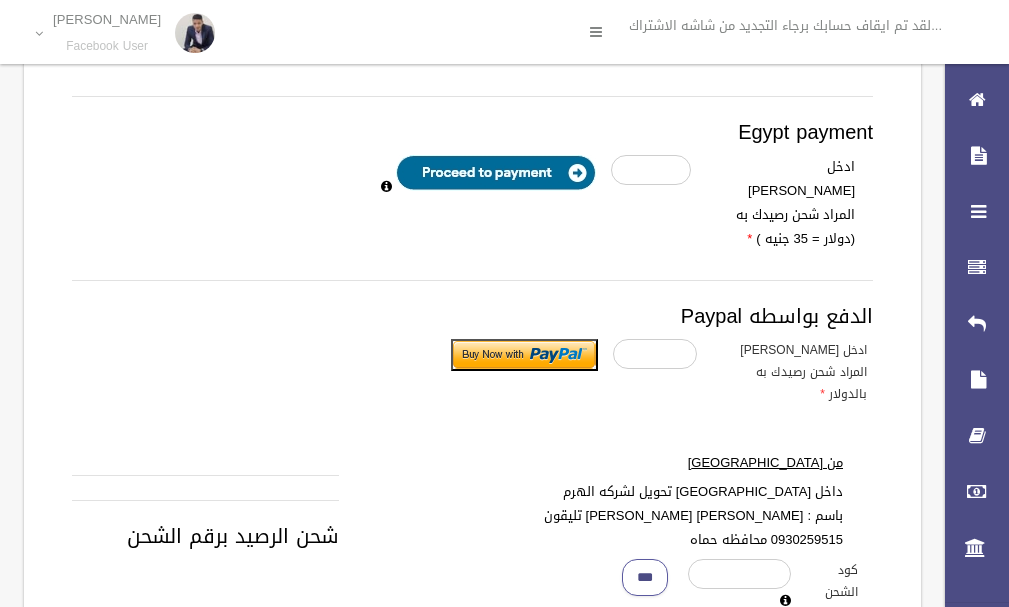 click at bounding box center (496, 173) 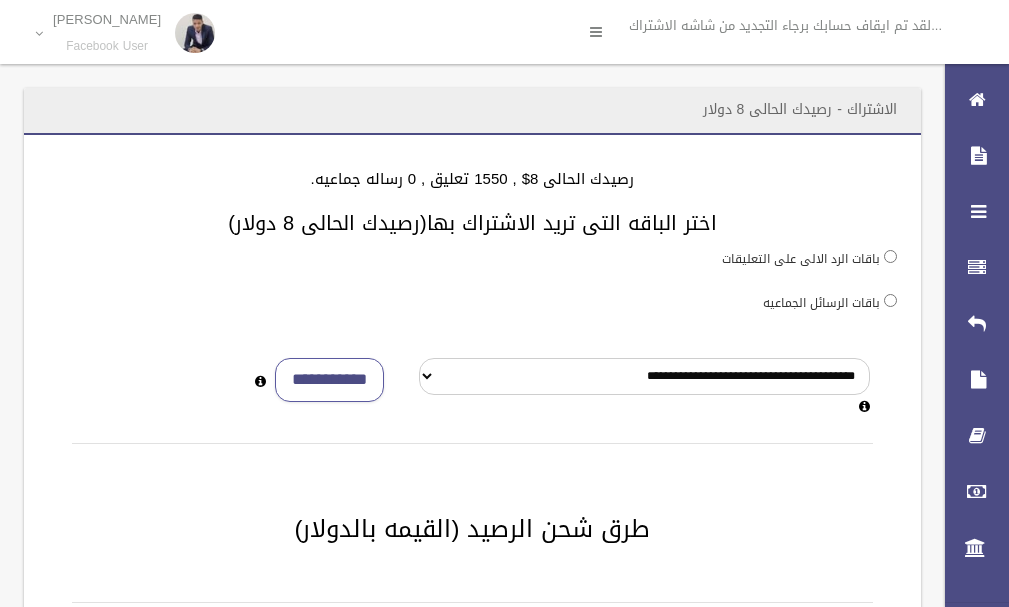 scroll, scrollTop: 0, scrollLeft: 0, axis: both 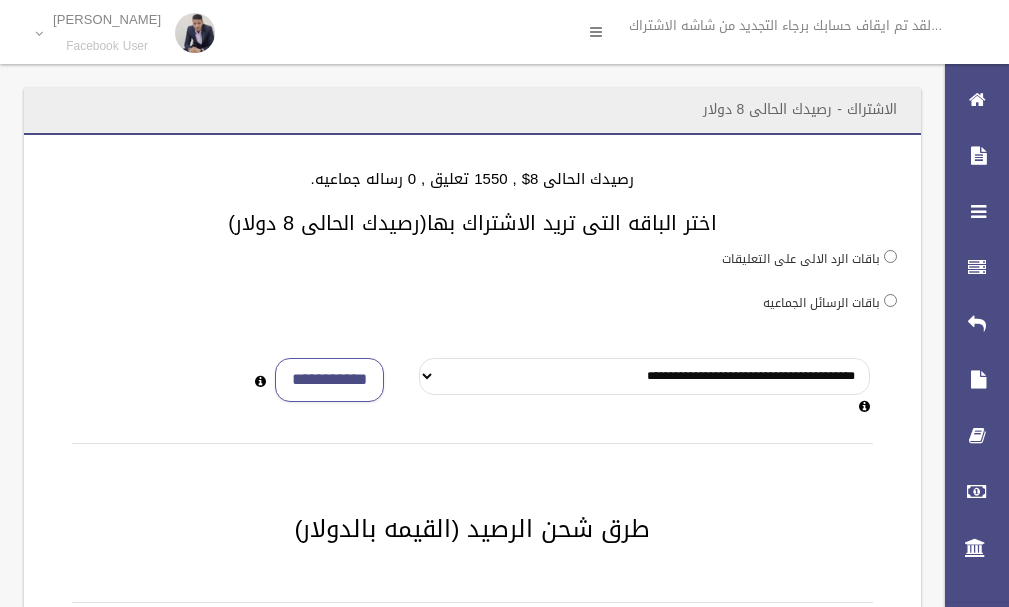 click on "**********" at bounding box center (644, 376) 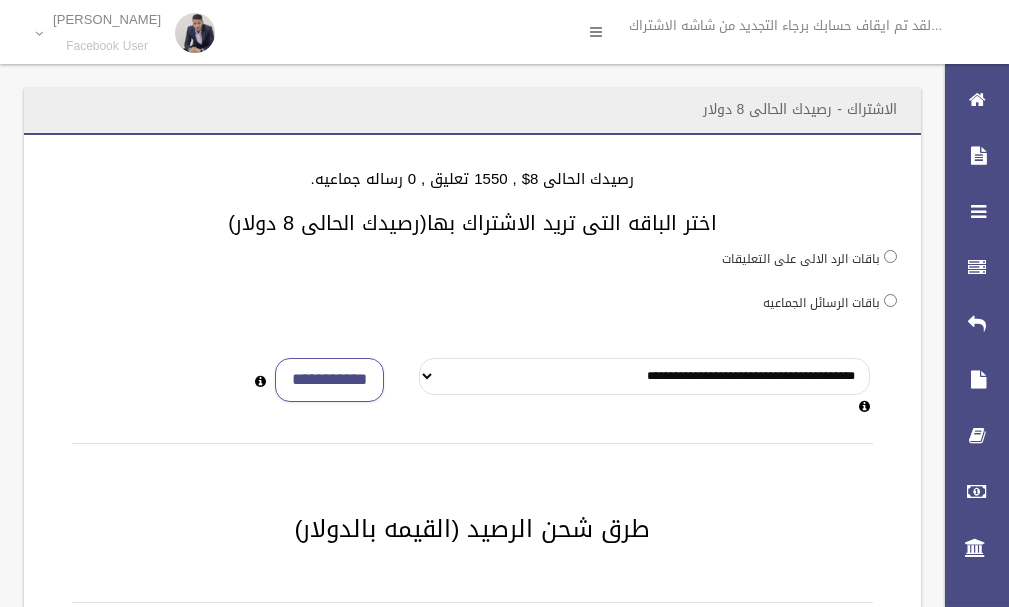 click on "**********" at bounding box center [644, 376] 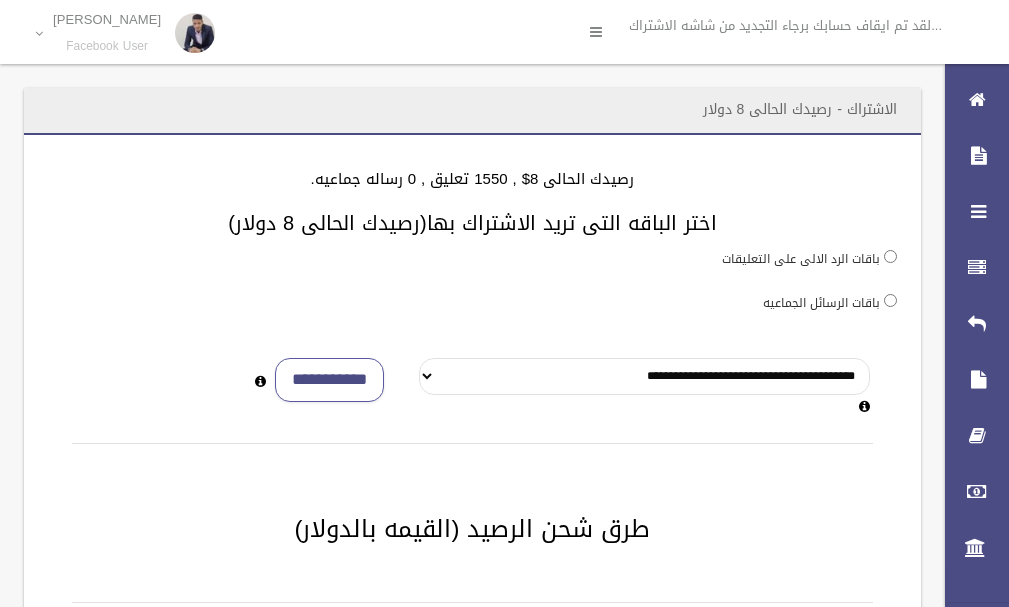 click on "**********" at bounding box center (644, 376) 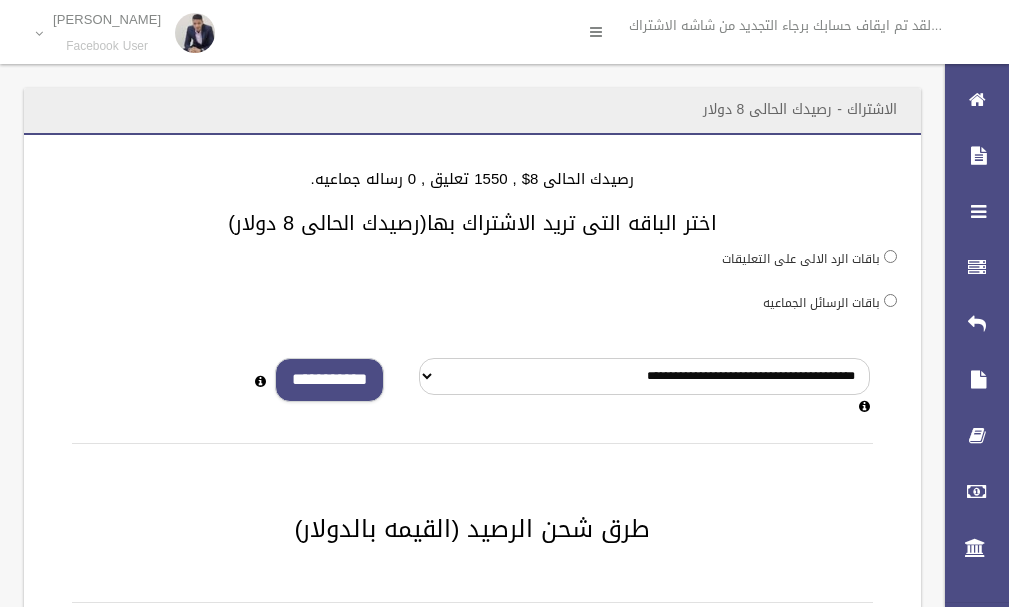 click on "**********" at bounding box center [329, 380] 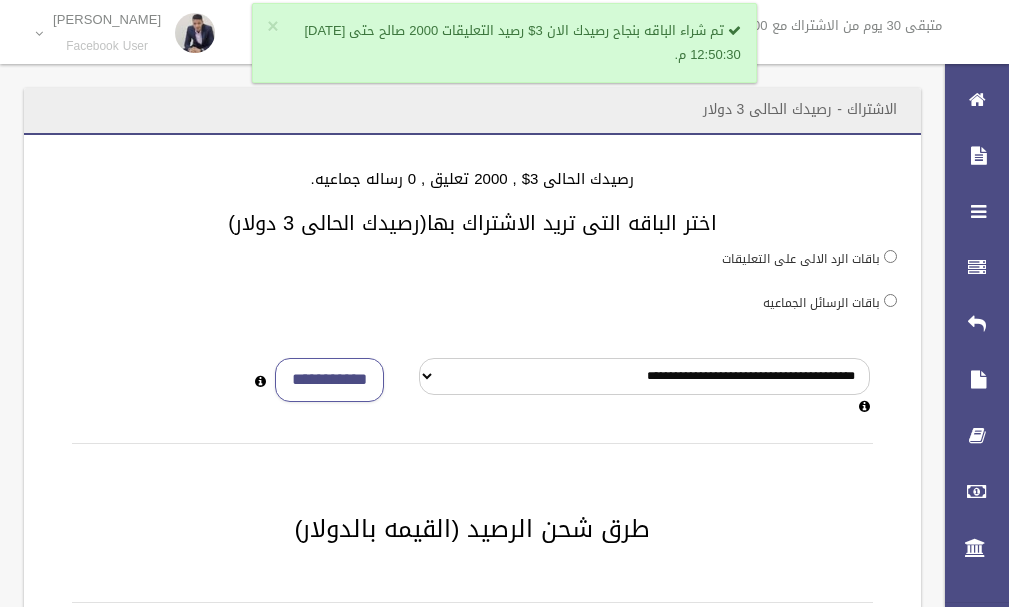 scroll, scrollTop: 0, scrollLeft: 0, axis: both 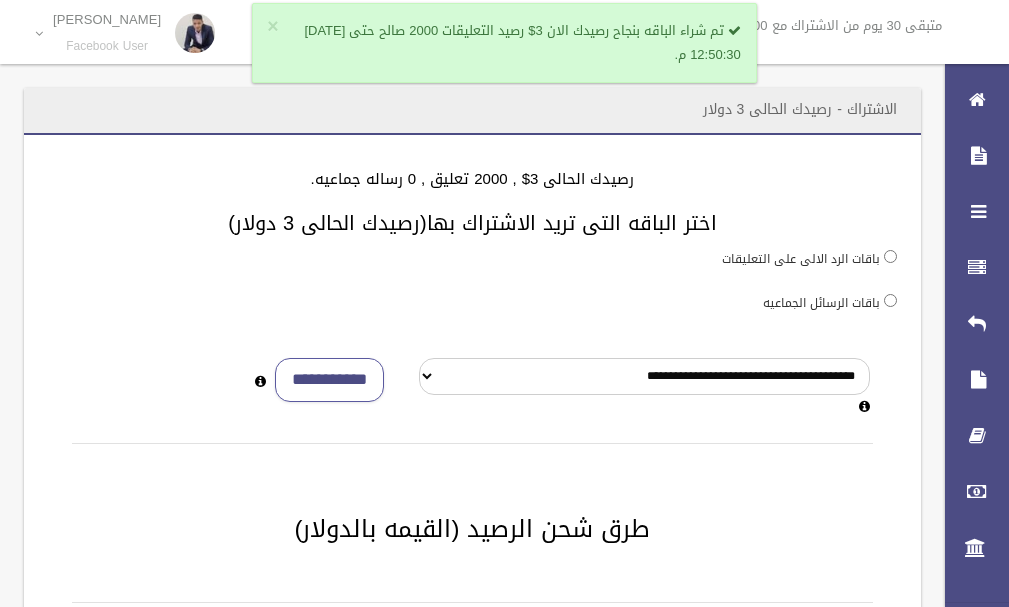 click on "باقات الرسائل الجماعيه" at bounding box center [821, 303] 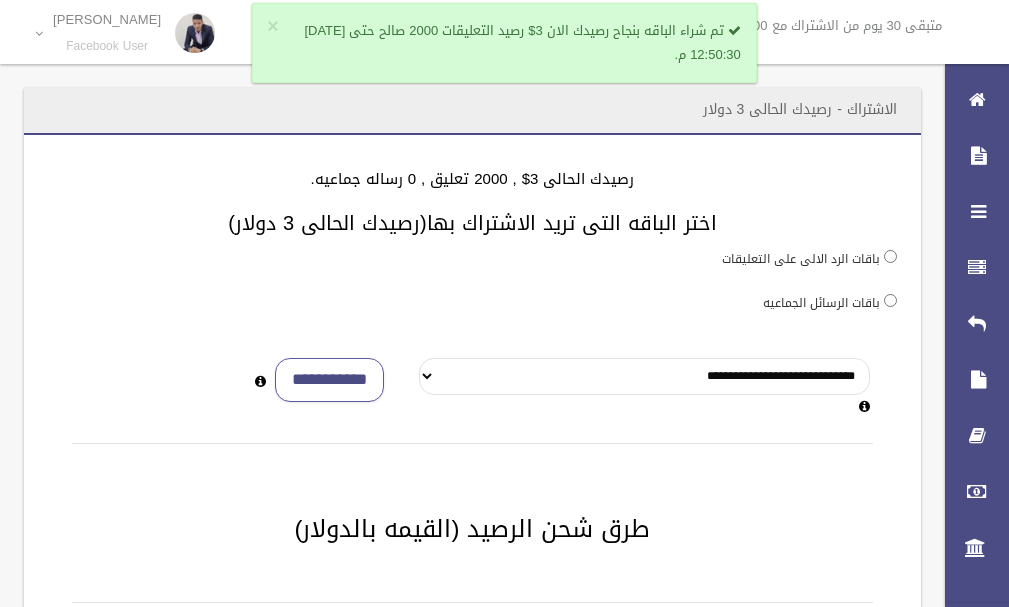 click on "**********" at bounding box center [644, 376] 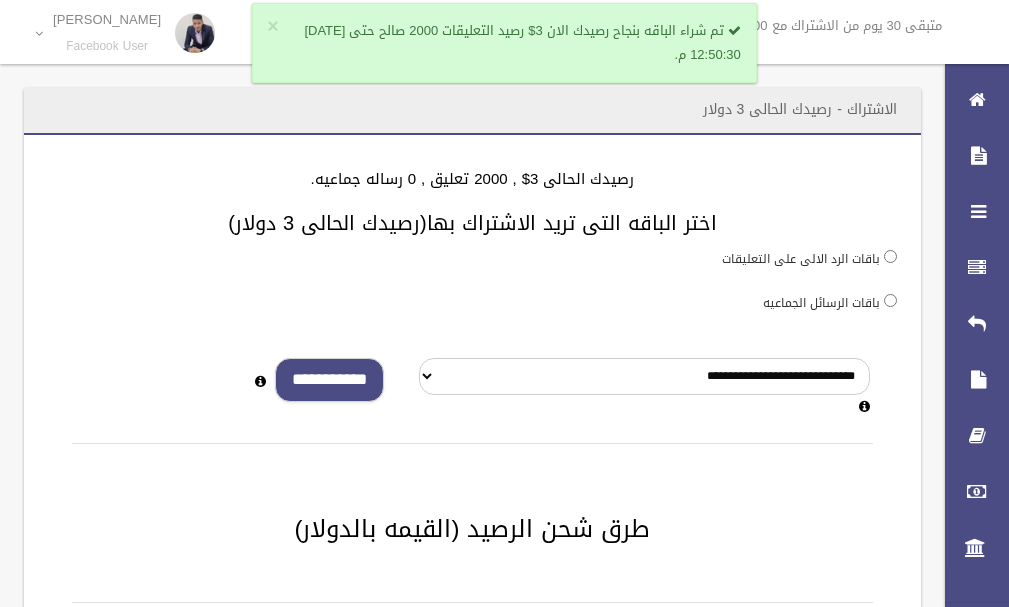 click on "**********" at bounding box center [329, 380] 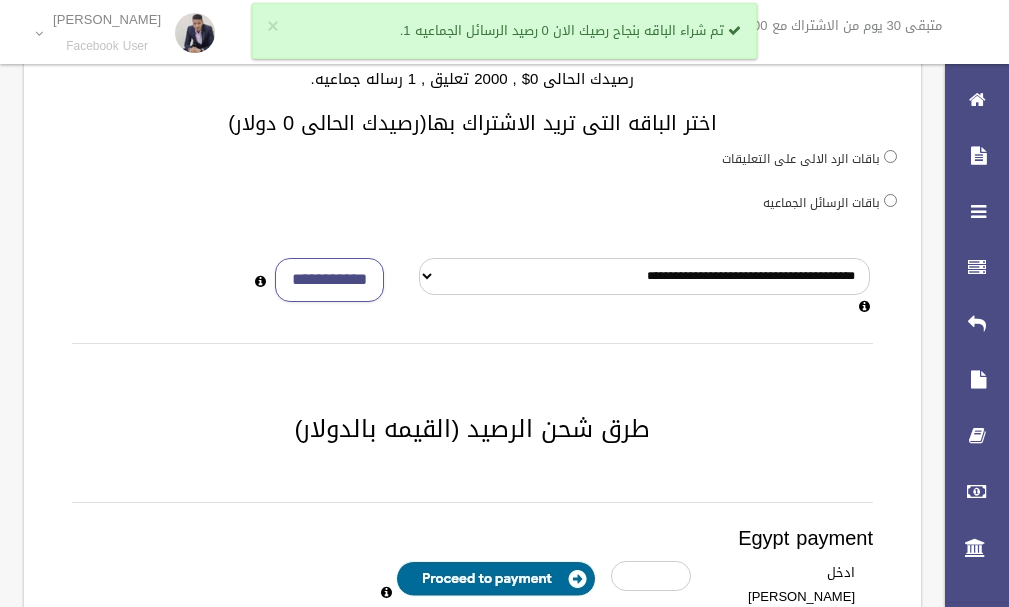 scroll, scrollTop: 0, scrollLeft: 0, axis: both 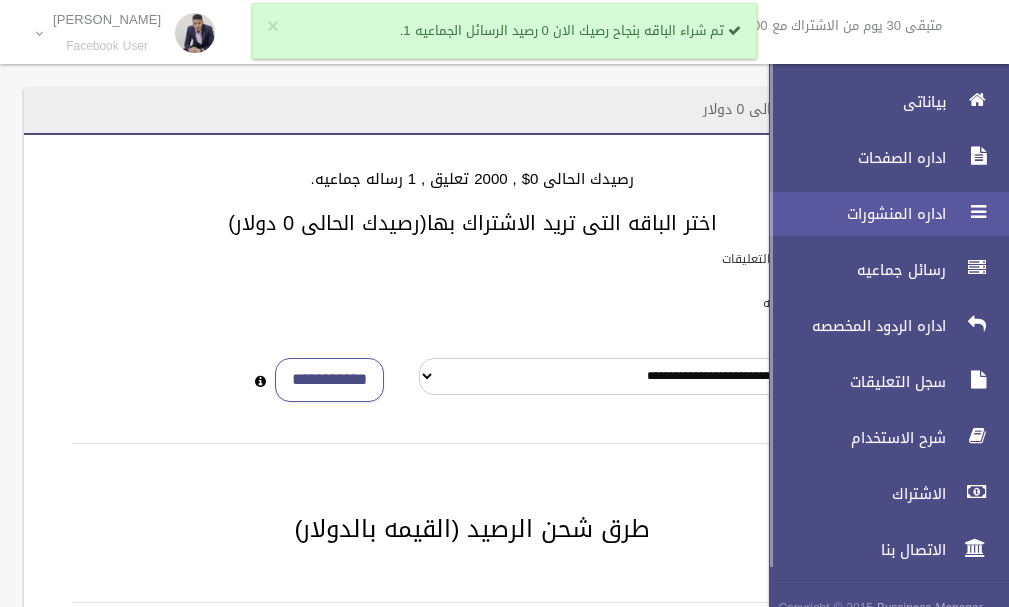 click on "اداره المنشورات" at bounding box center (880, 214) 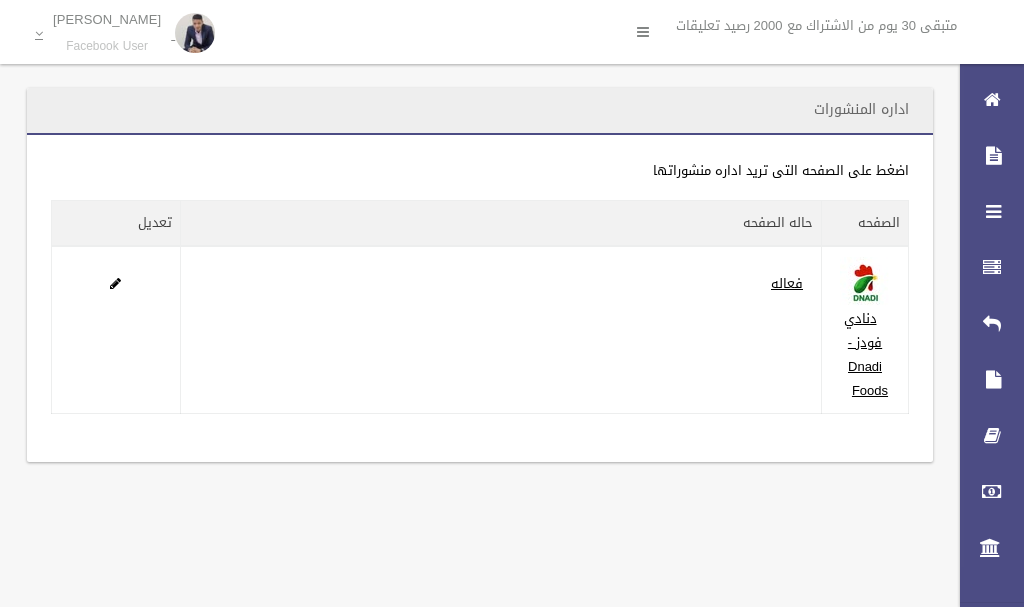 scroll, scrollTop: 0, scrollLeft: 0, axis: both 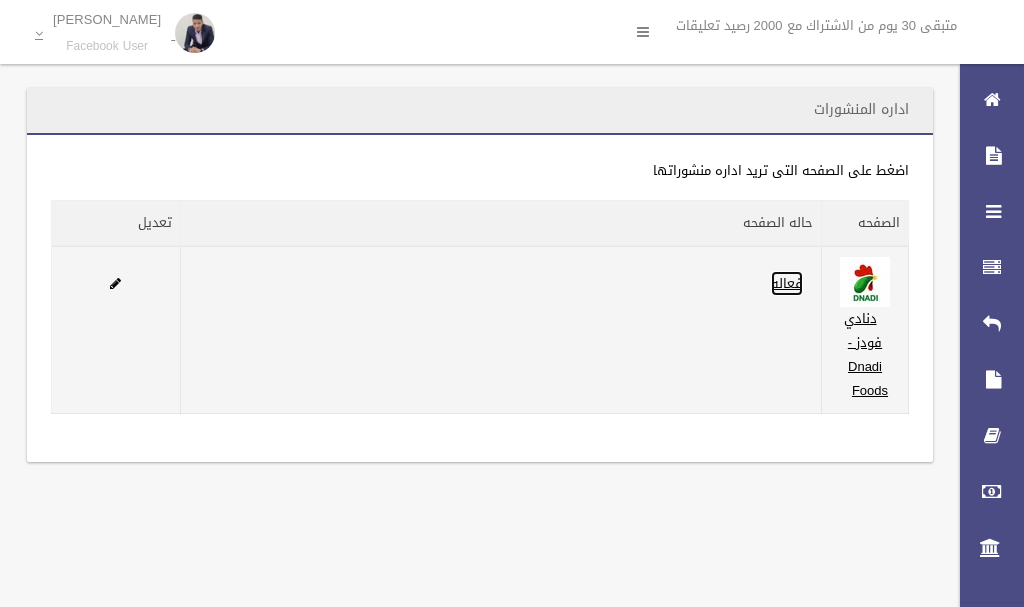 click on "فعاله" at bounding box center (787, 283) 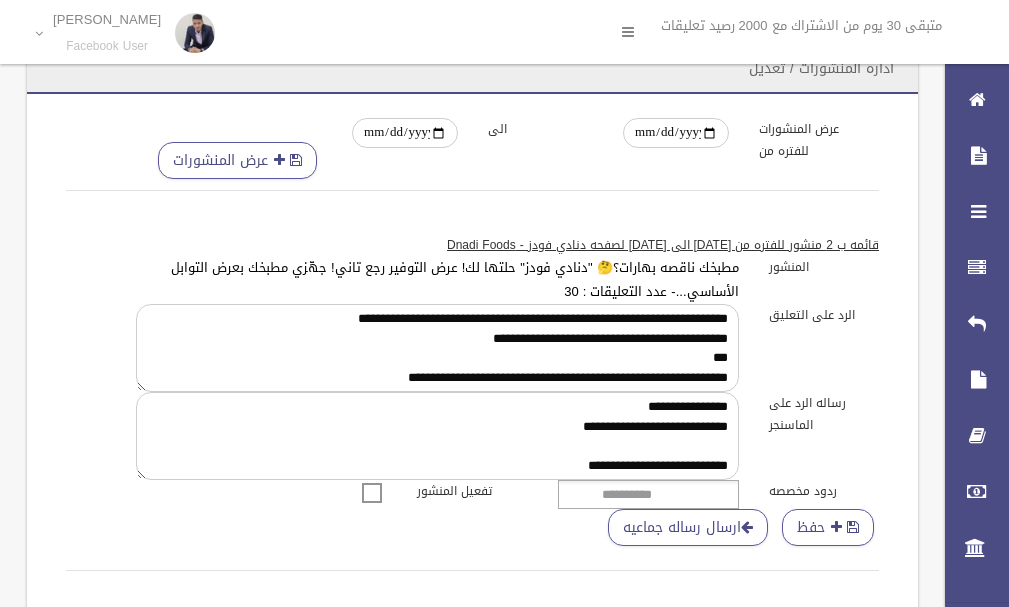 scroll, scrollTop: 0, scrollLeft: 0, axis: both 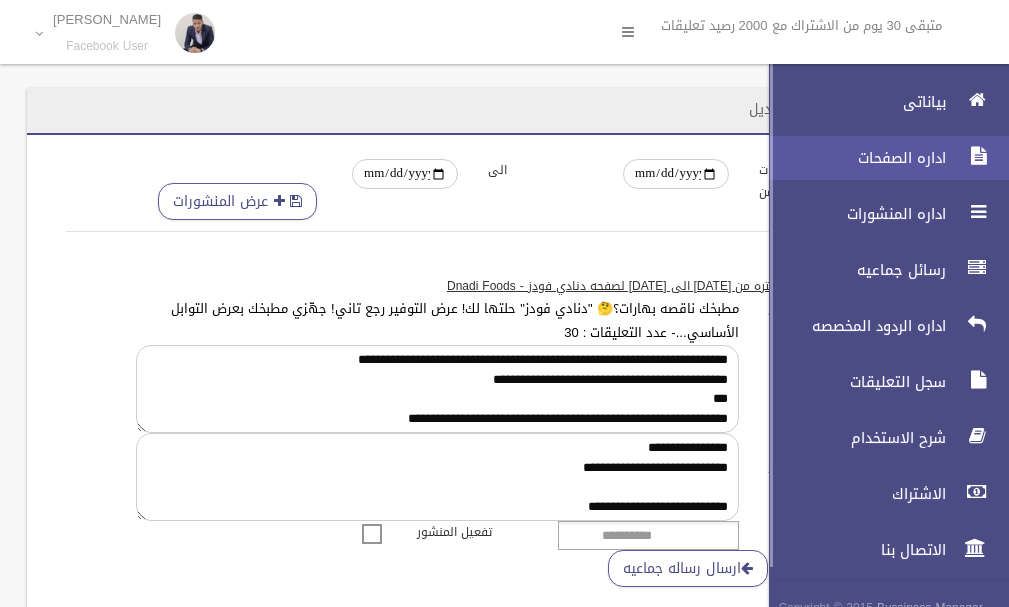 click on "اداره الصفحات" at bounding box center (852, 158) 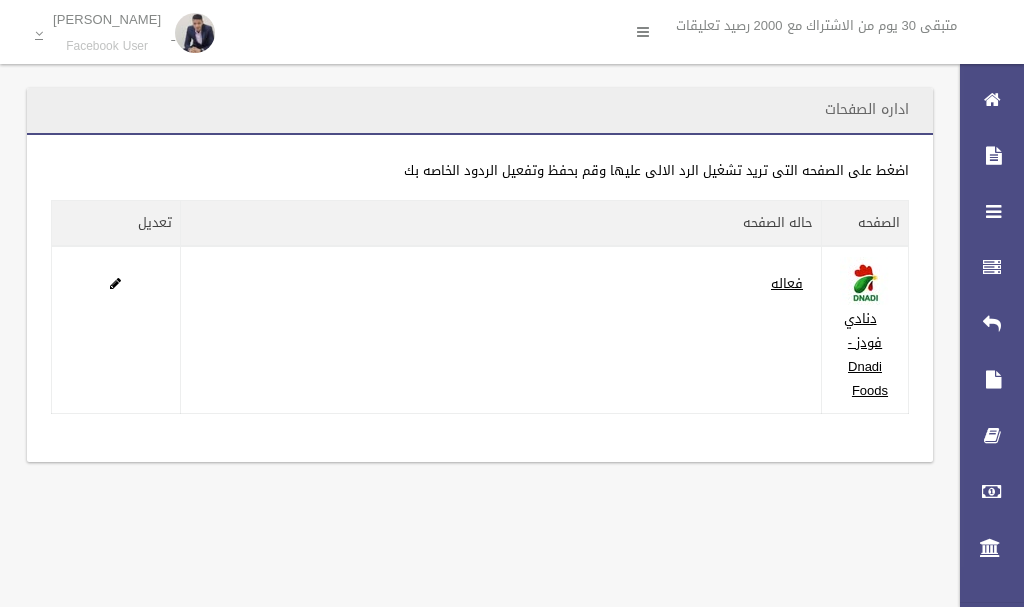 scroll, scrollTop: 0, scrollLeft: 0, axis: both 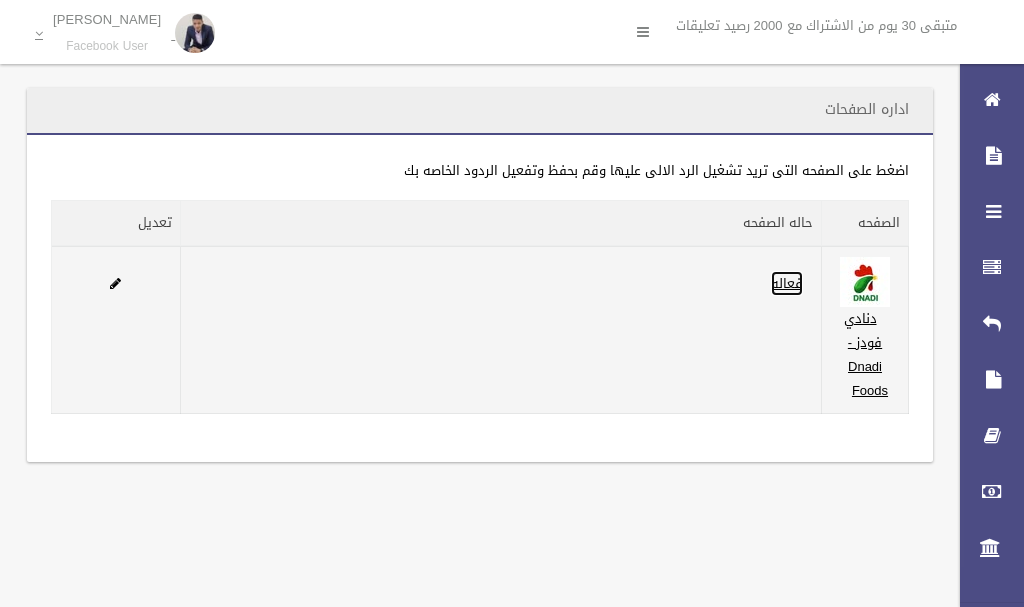 click on "فعاله" at bounding box center [787, 283] 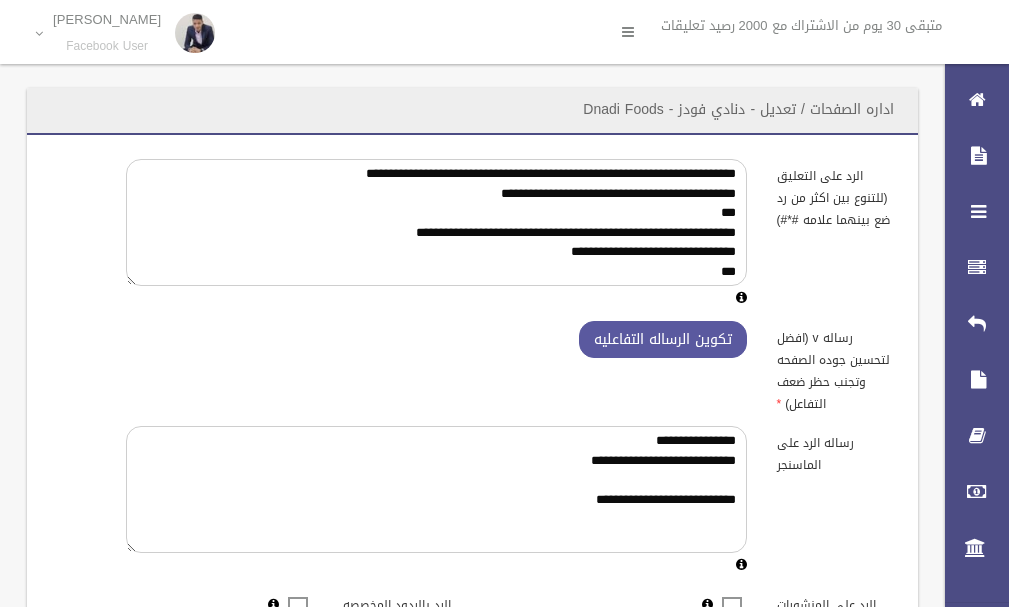 scroll, scrollTop: 0, scrollLeft: 0, axis: both 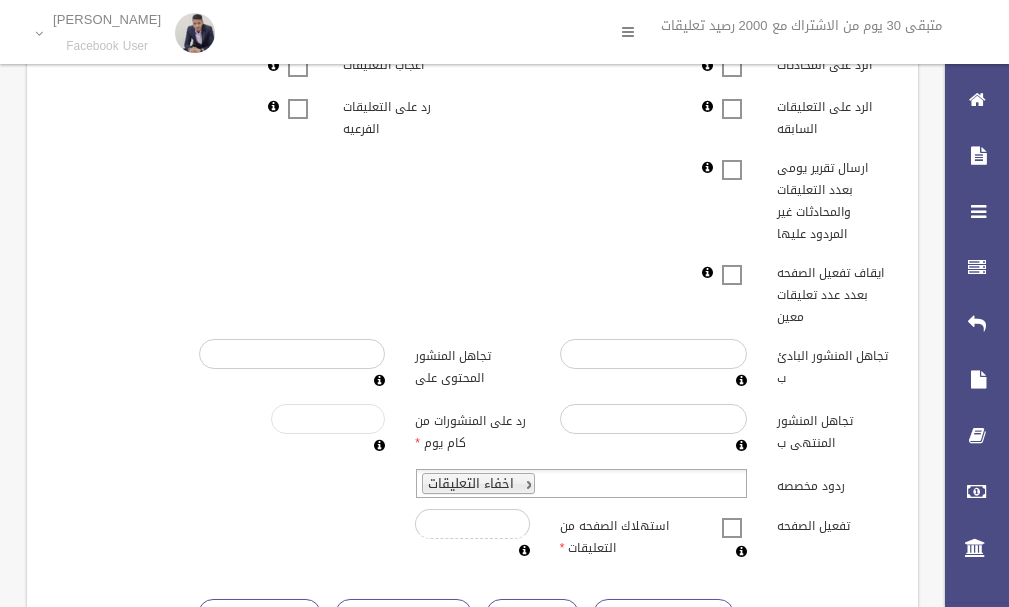 drag, startPoint x: 338, startPoint y: 420, endPoint x: 390, endPoint y: 410, distance: 52.95281 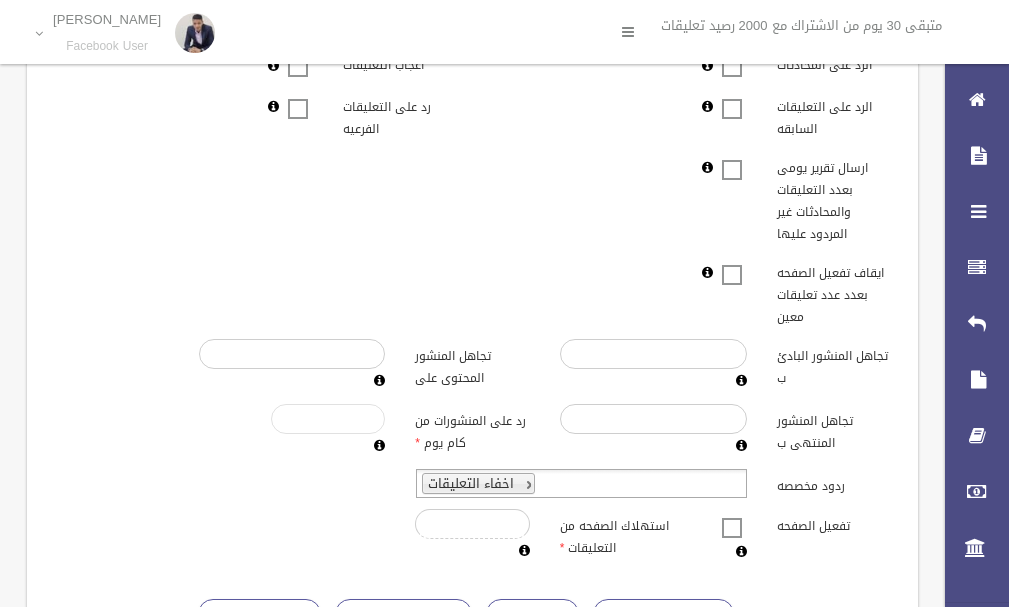 type on "***" 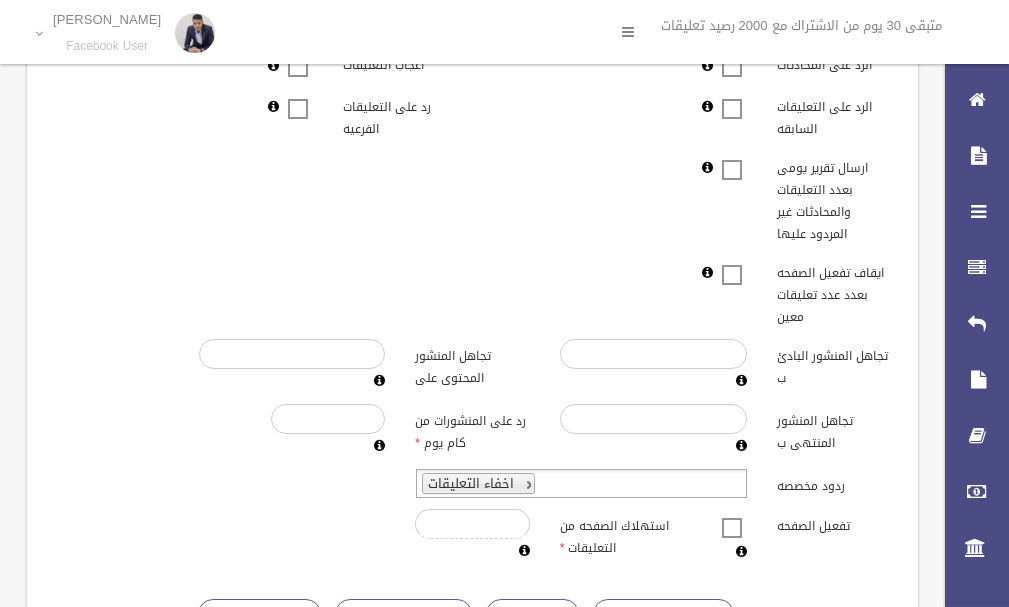 click on "تجاهل المنشور المنتهى ب
رد على المنشورات من كام يوم
***" at bounding box center [472, 431] 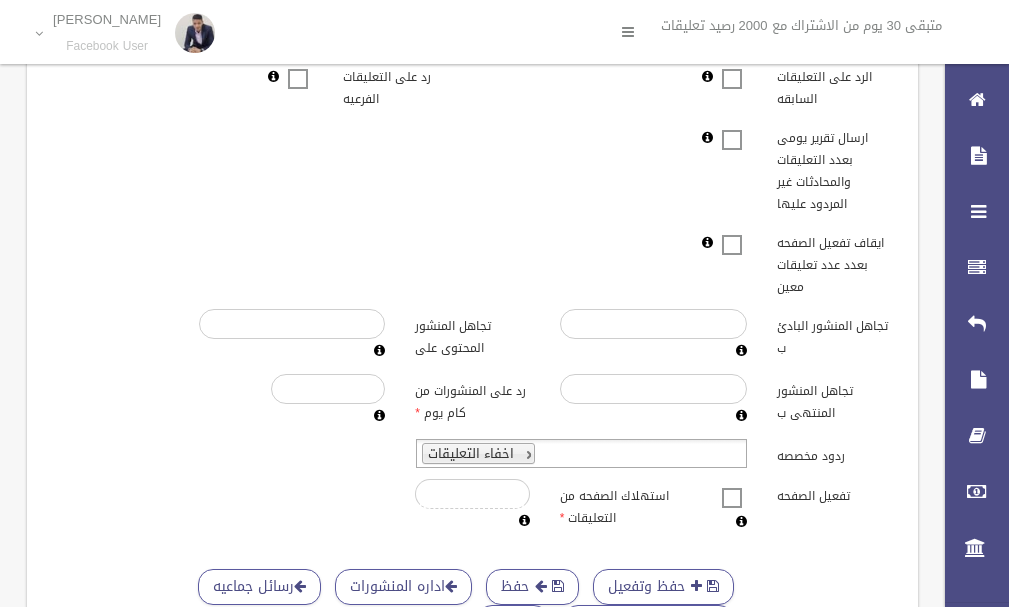 scroll, scrollTop: 752, scrollLeft: 0, axis: vertical 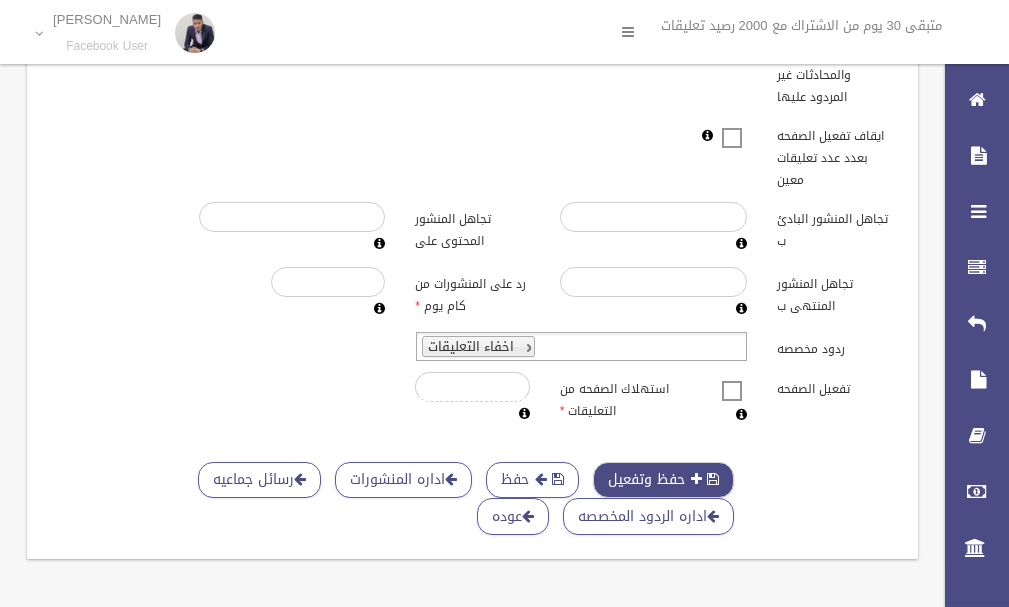click on "حفظ وتفعيل" at bounding box center (663, 480) 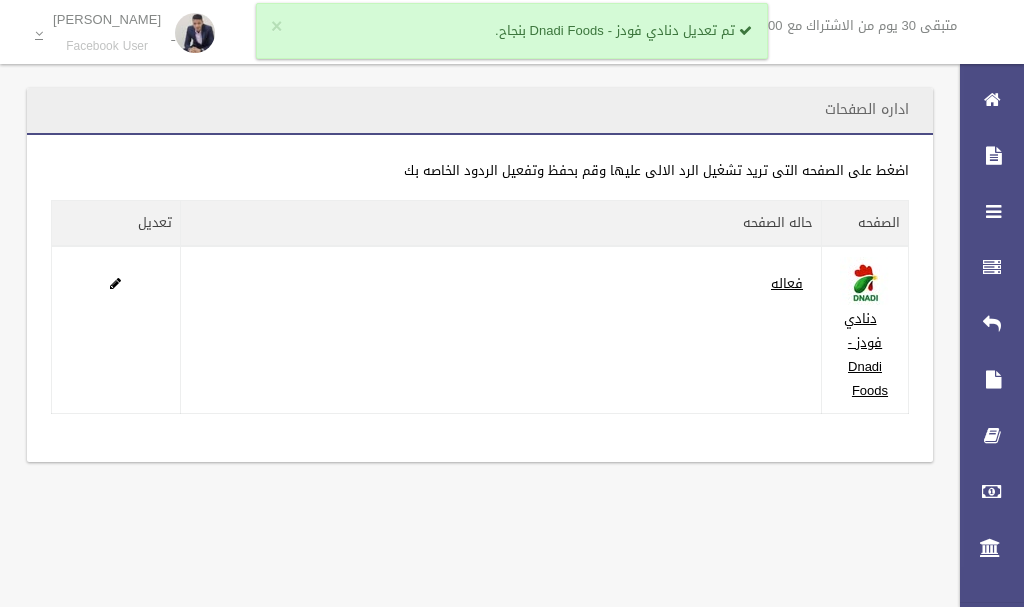 scroll, scrollTop: 0, scrollLeft: 0, axis: both 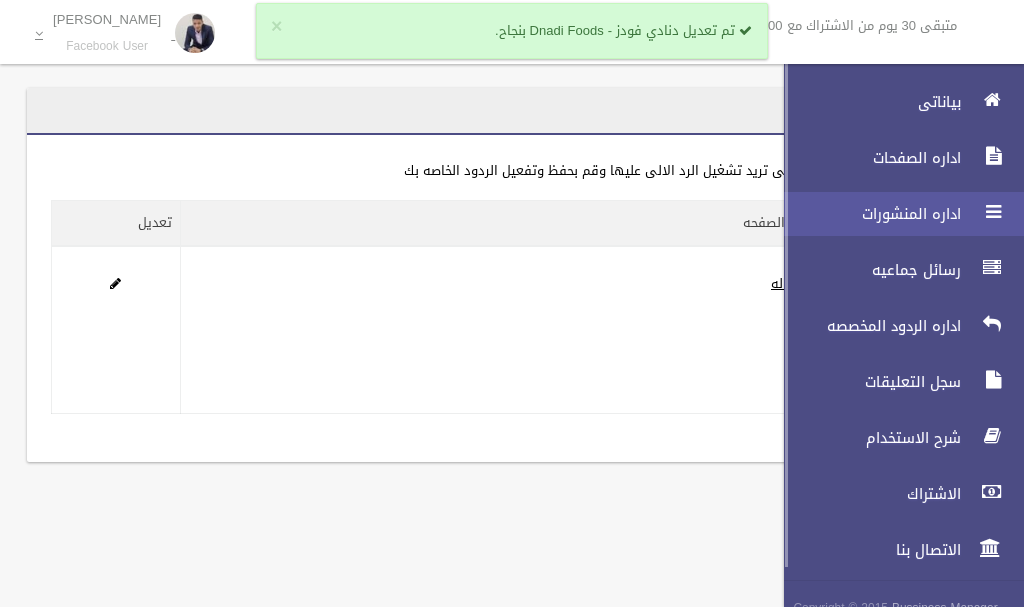 click on "اداره المنشورات" at bounding box center [867, 214] 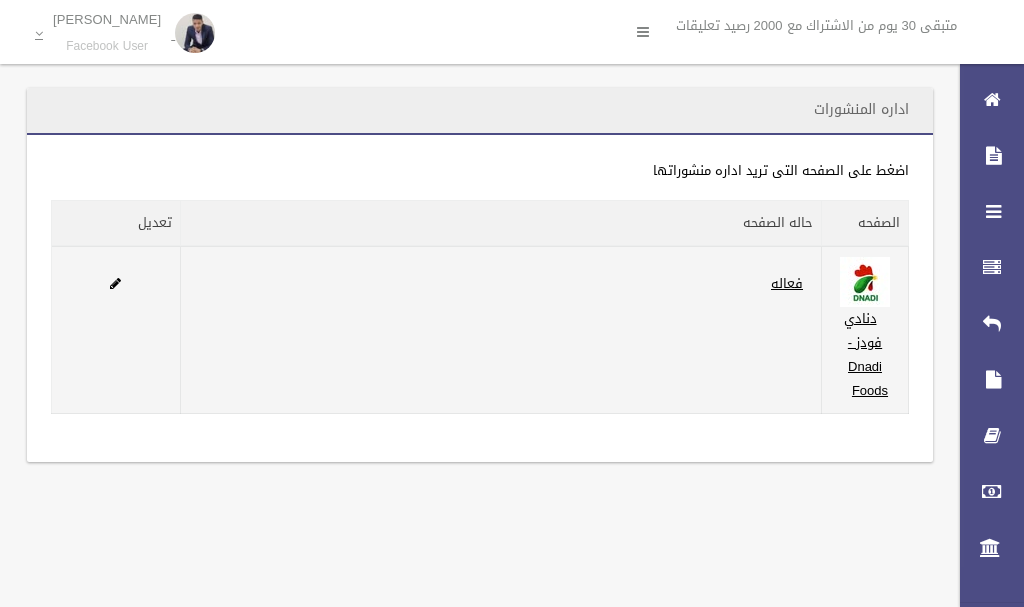 scroll, scrollTop: 0, scrollLeft: 0, axis: both 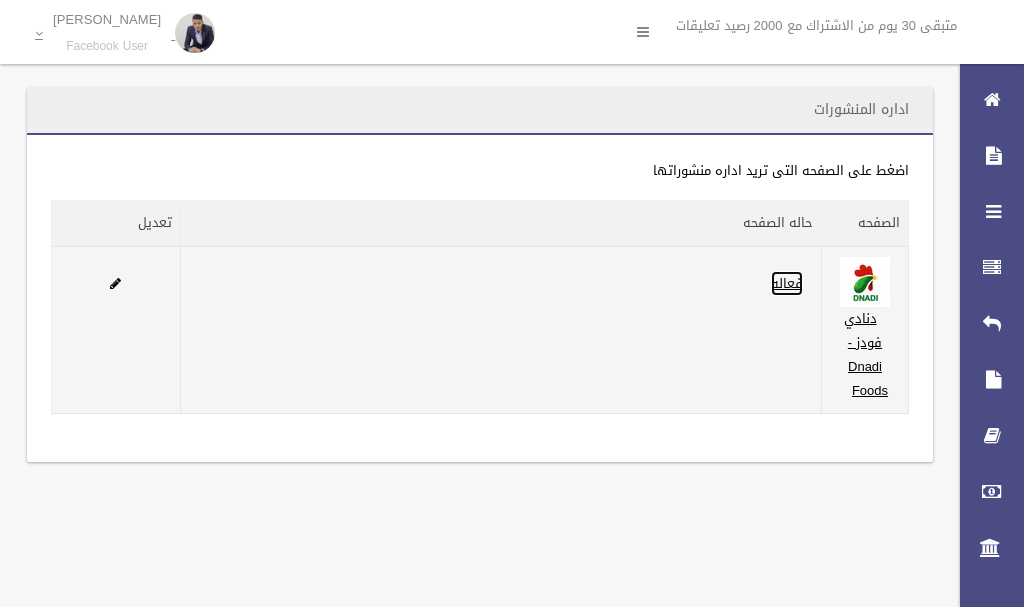 click on "فعاله" at bounding box center (787, 283) 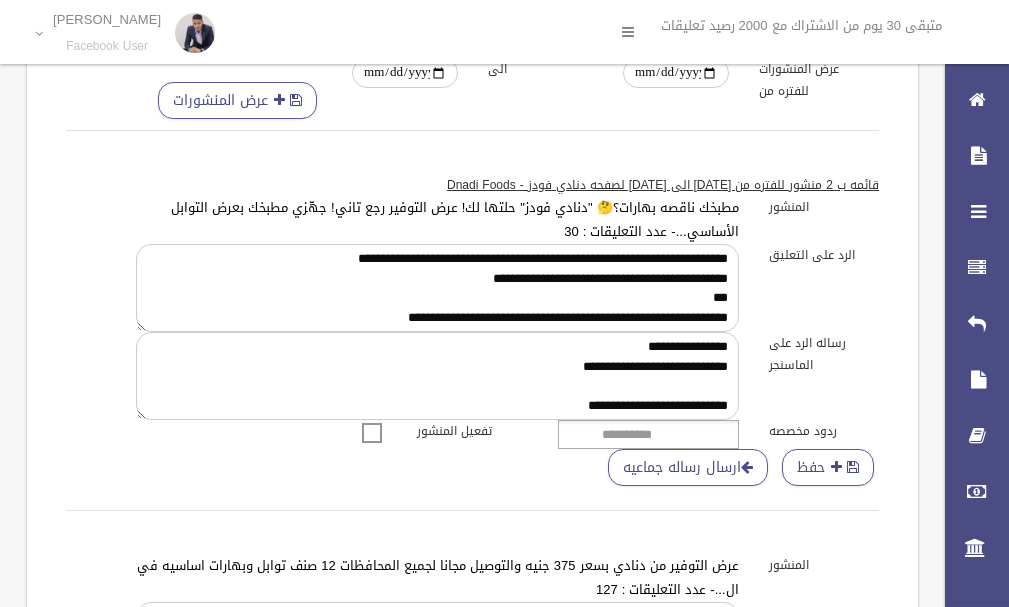 scroll, scrollTop: 100, scrollLeft: 0, axis: vertical 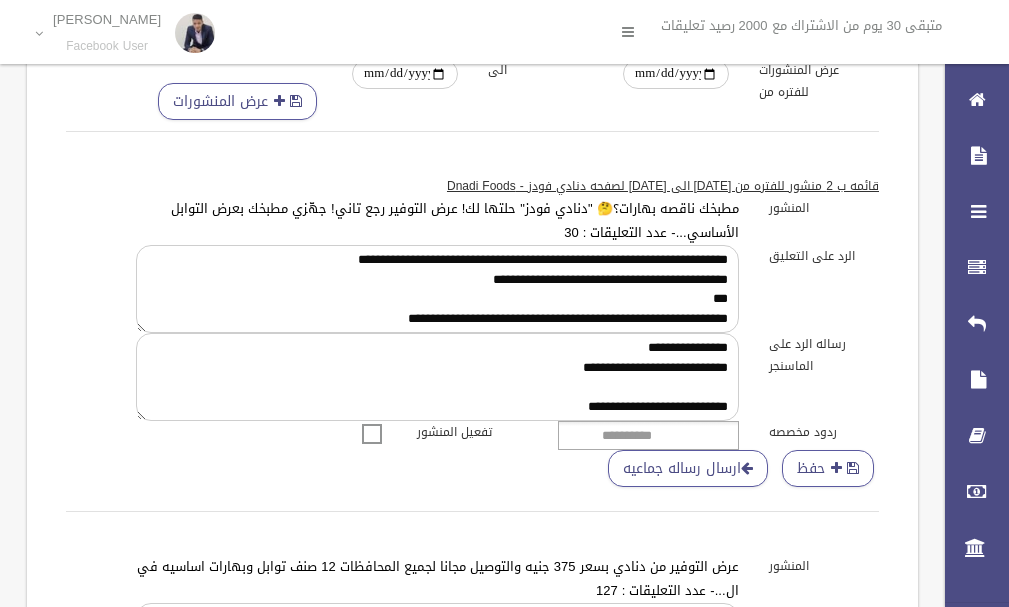 type 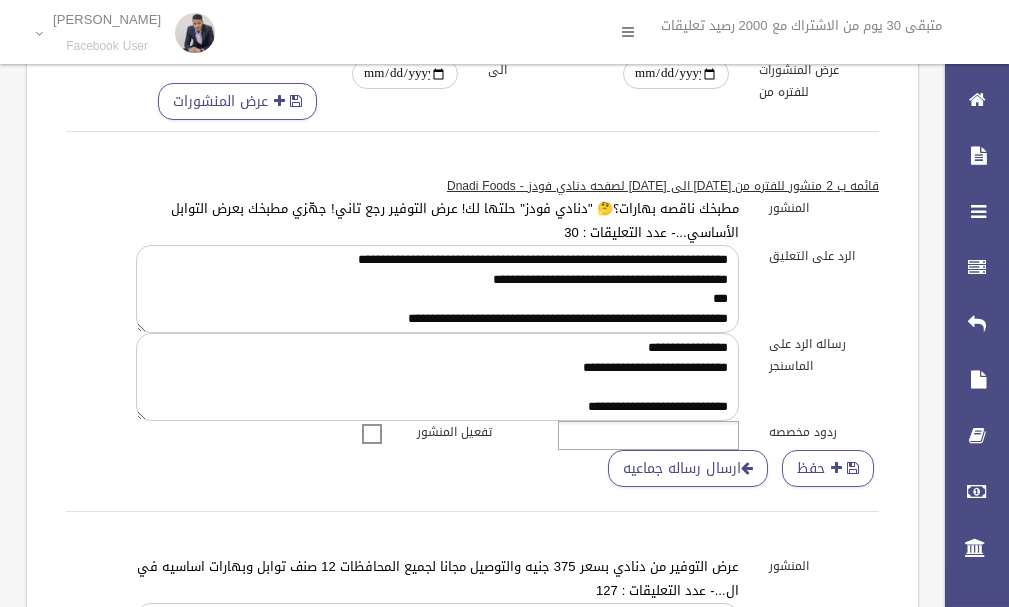 click at bounding box center [608, 435] 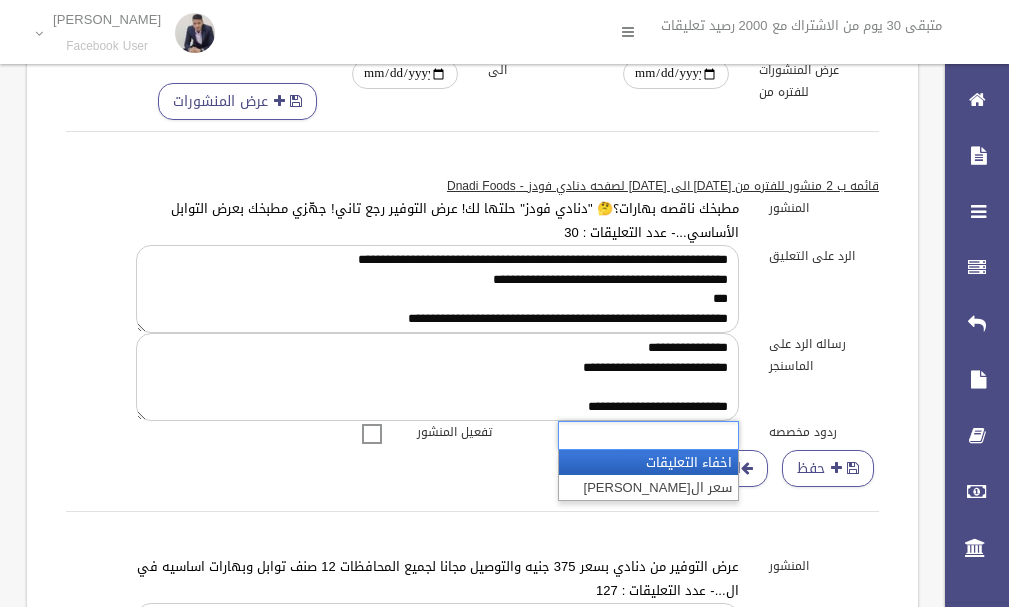 click on "اخفاء التعليقات" at bounding box center (648, 462) 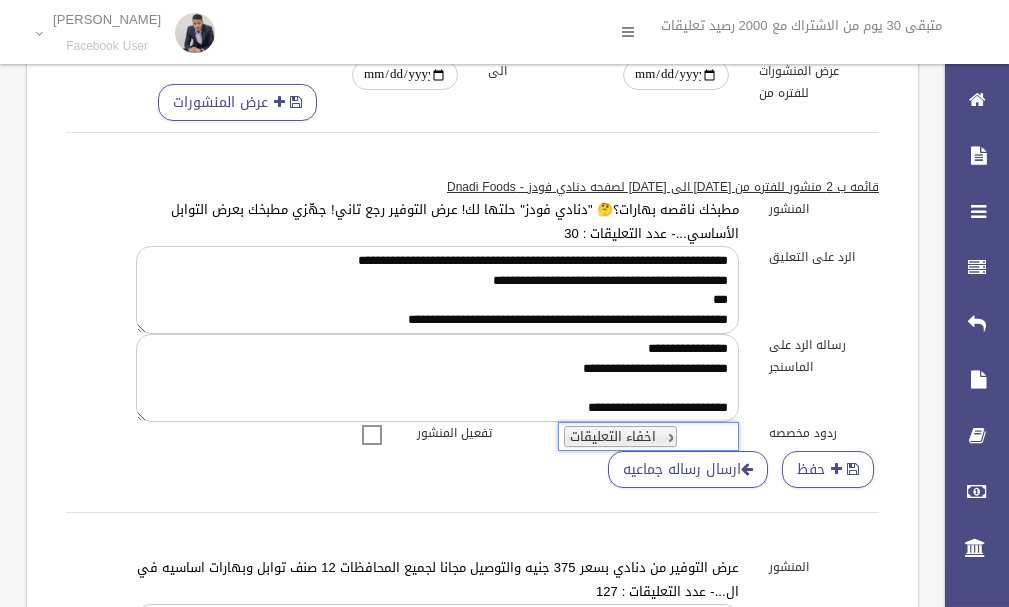 scroll, scrollTop: 100, scrollLeft: 0, axis: vertical 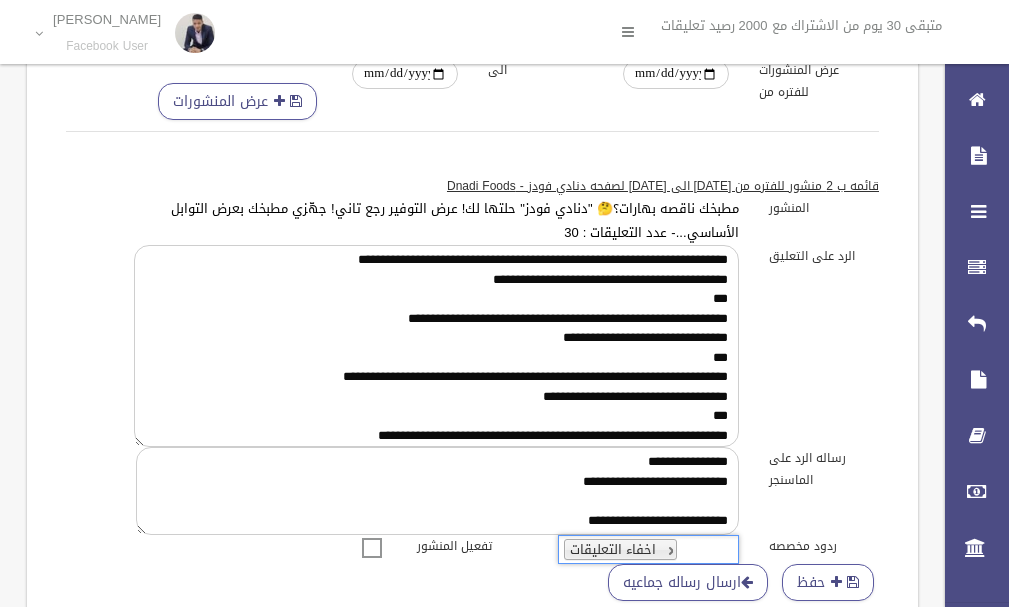 drag, startPoint x: 138, startPoint y: 328, endPoint x: 136, endPoint y: 442, distance: 114.01754 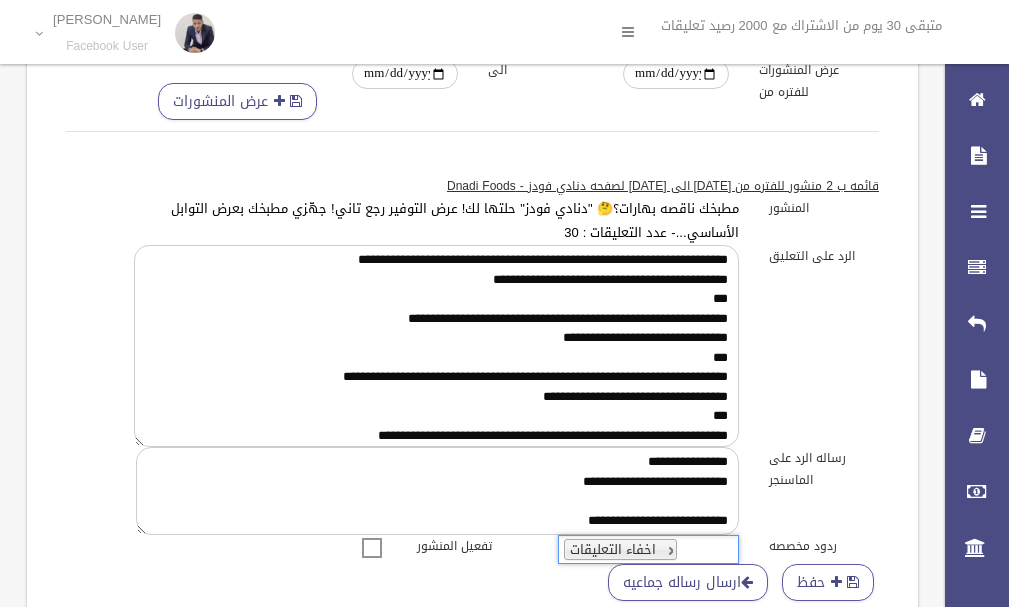 click on "**********" at bounding box center [436, 346] 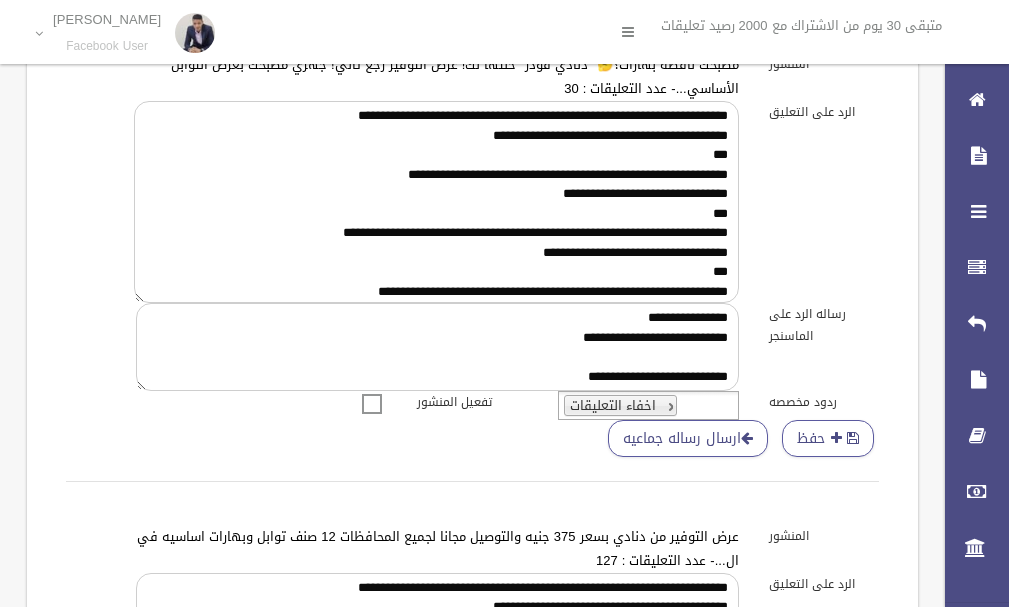 scroll, scrollTop: 300, scrollLeft: 0, axis: vertical 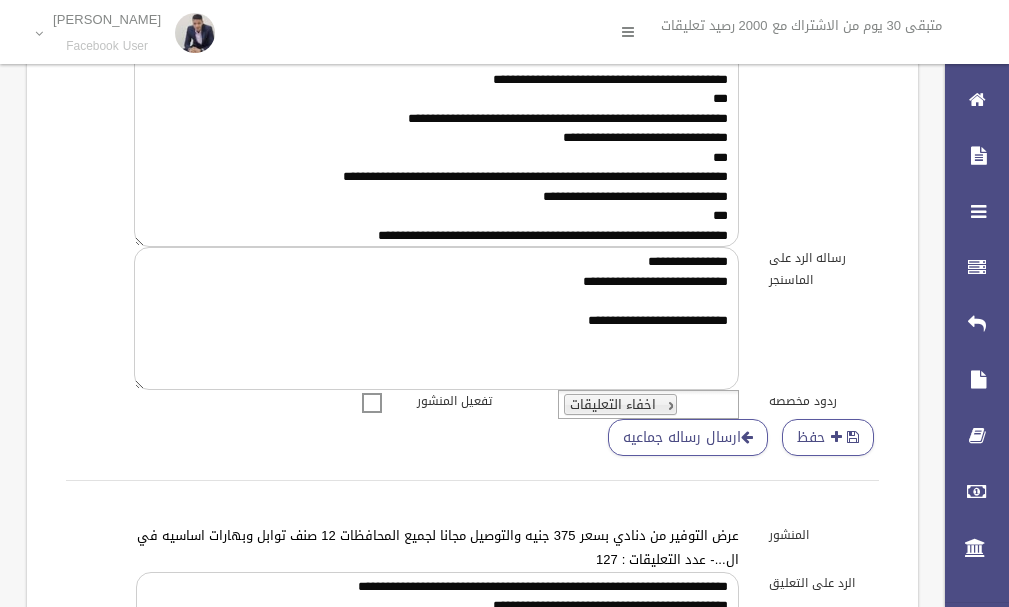 drag, startPoint x: 139, startPoint y: 329, endPoint x: 137, endPoint y: 384, distance: 55.03635 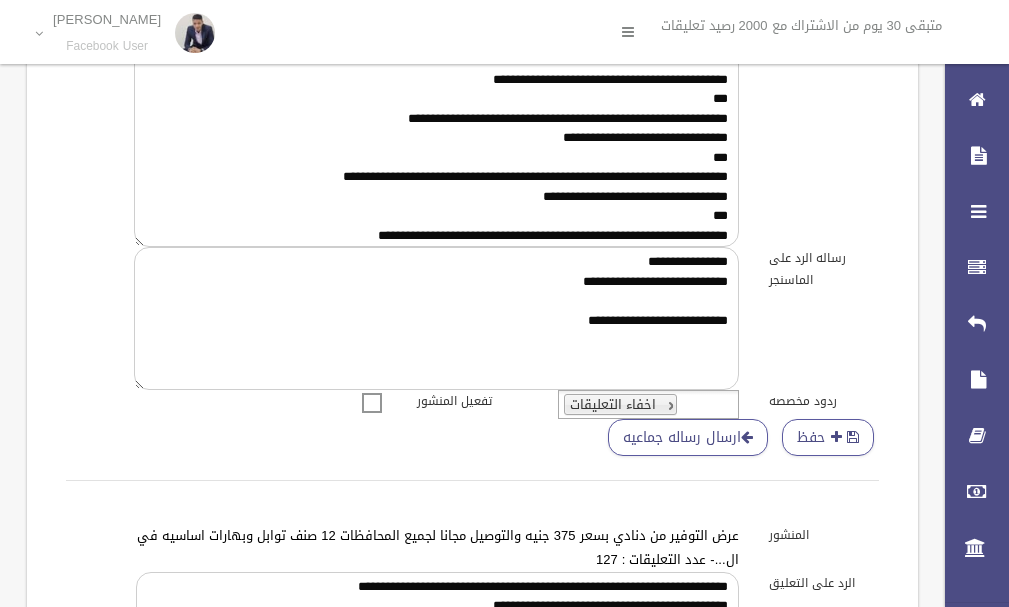 click on "**********" at bounding box center (436, 318) 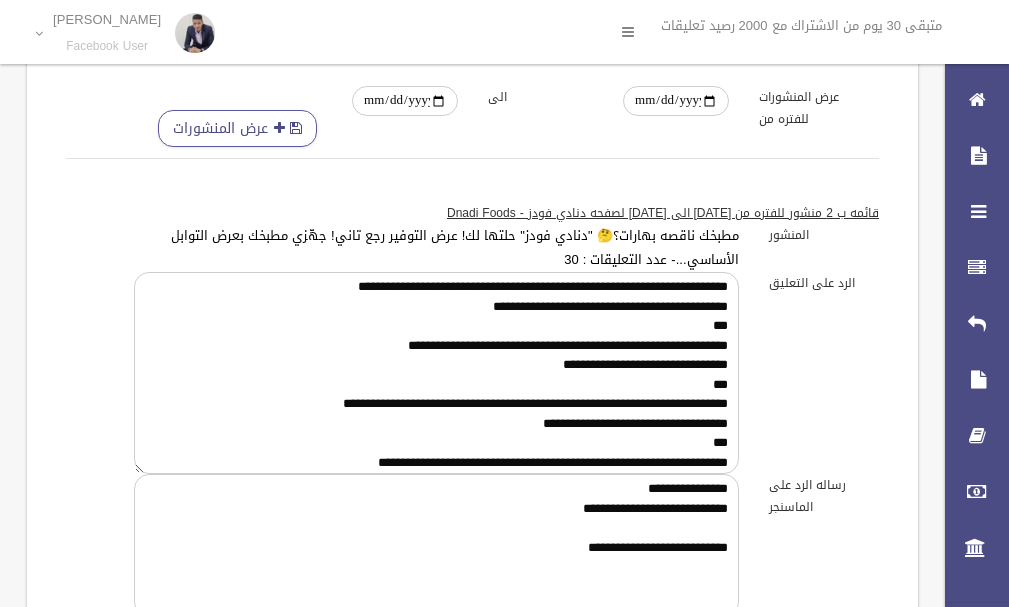 scroll, scrollTop: 62, scrollLeft: 0, axis: vertical 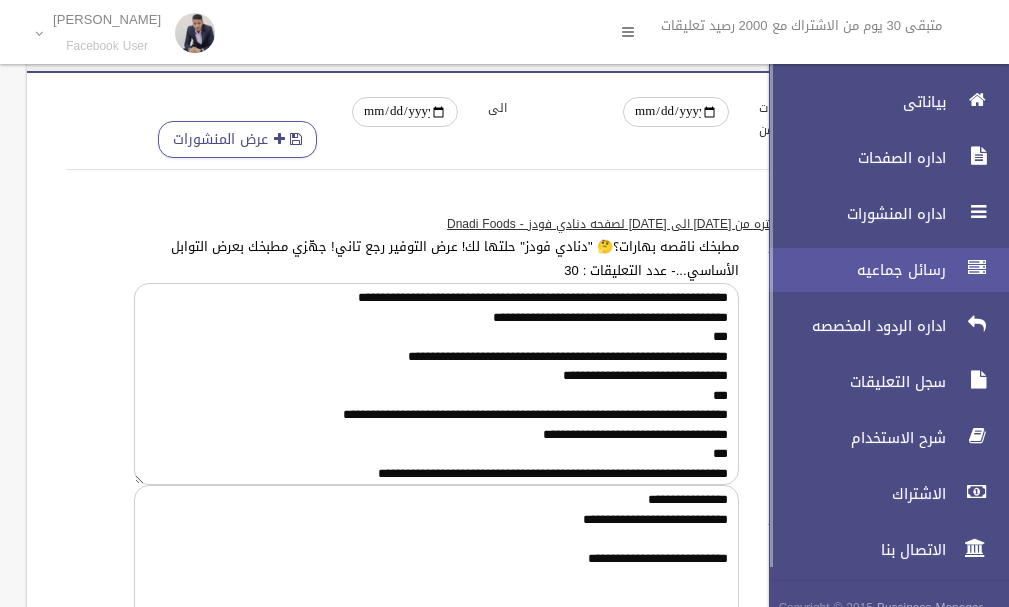 click on "رسائل جماعيه" at bounding box center [852, 270] 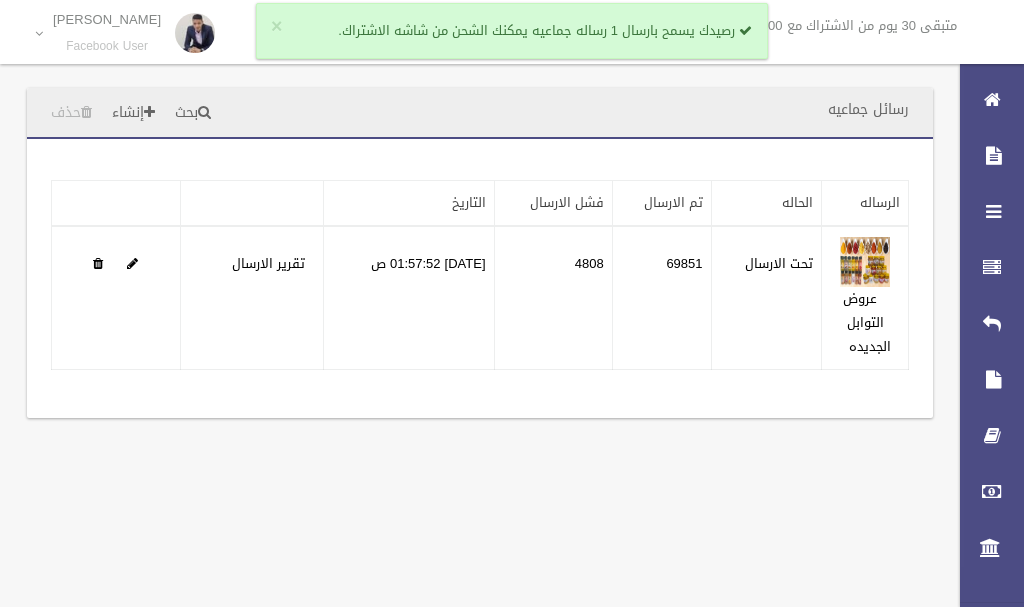 scroll, scrollTop: 0, scrollLeft: 0, axis: both 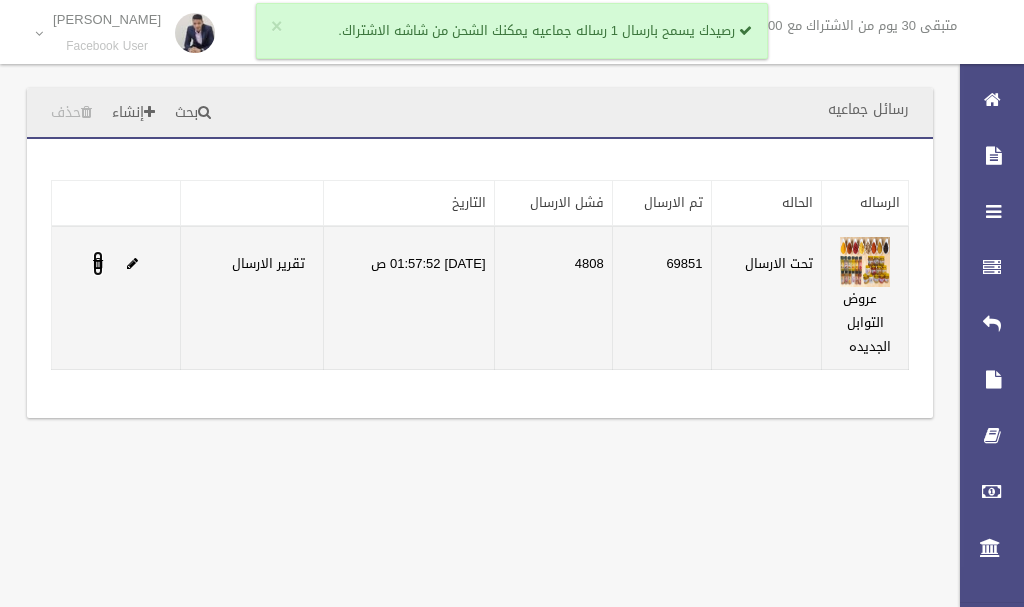 click at bounding box center (98, 263) 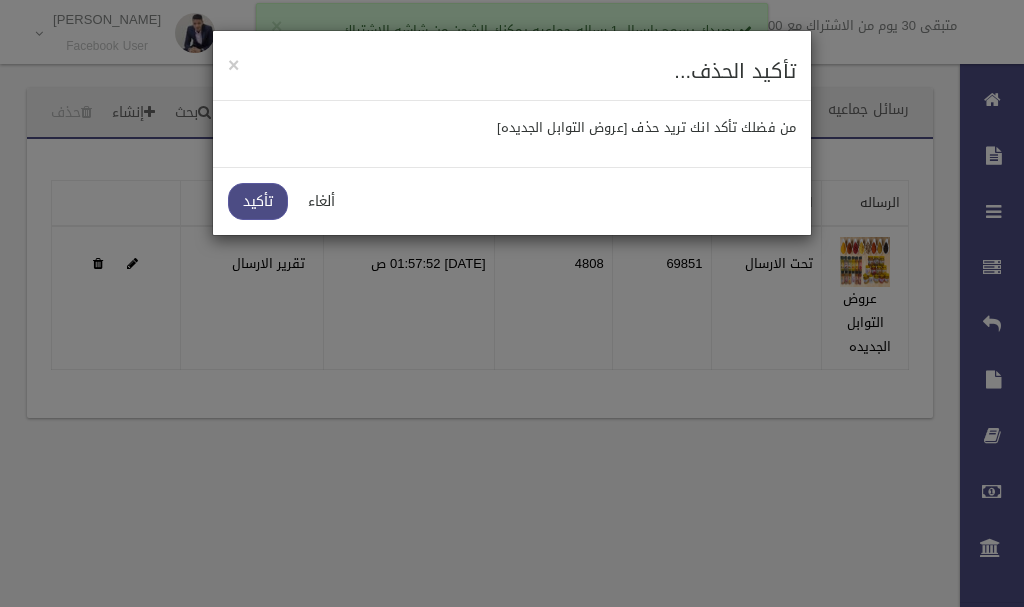 click on "تأكيد" at bounding box center (258, 201) 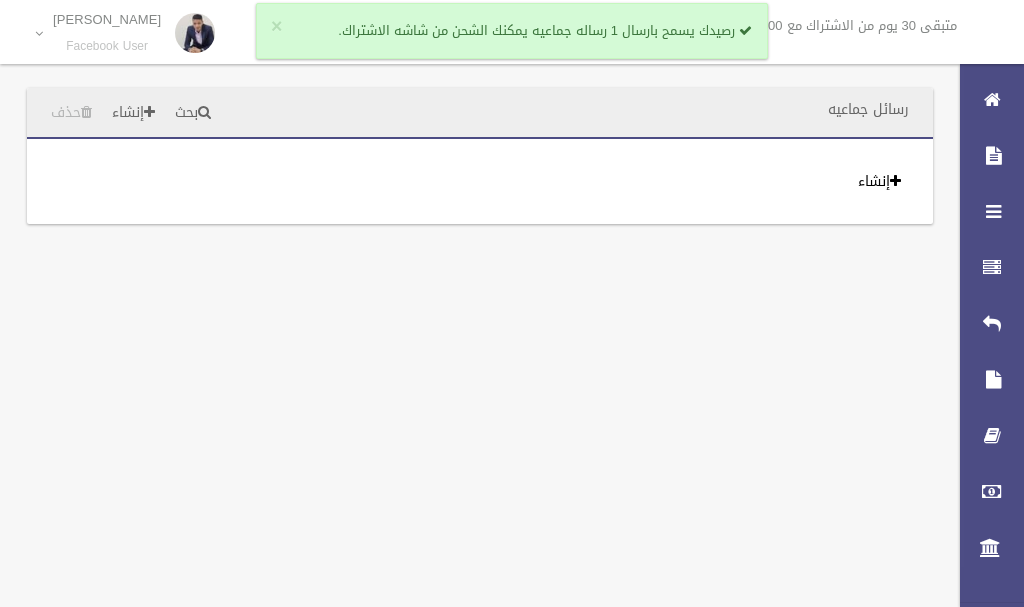 scroll, scrollTop: 0, scrollLeft: 0, axis: both 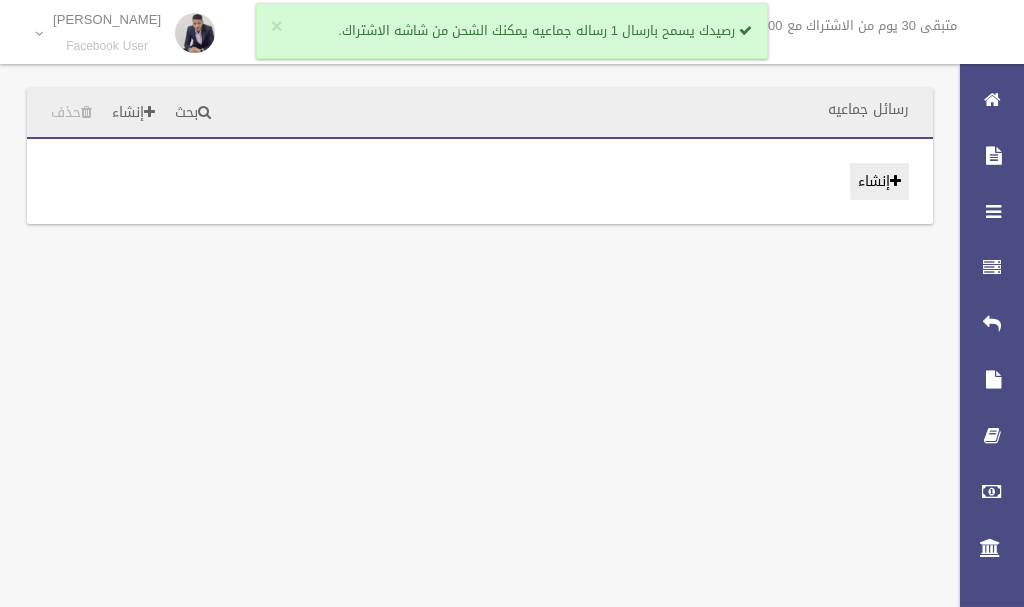 click on "إنشاء" at bounding box center (879, 181) 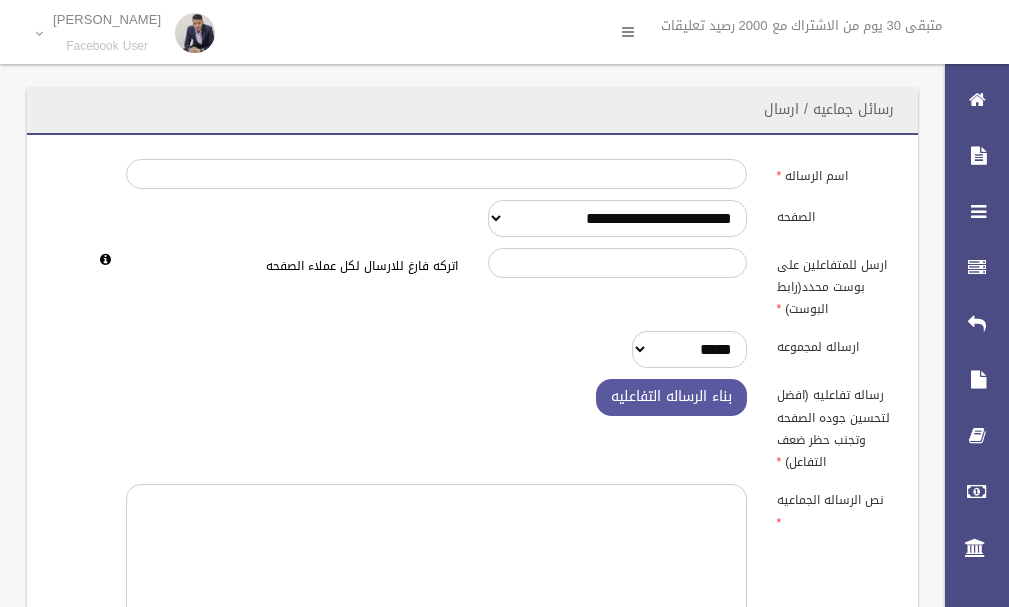 scroll, scrollTop: 0, scrollLeft: 0, axis: both 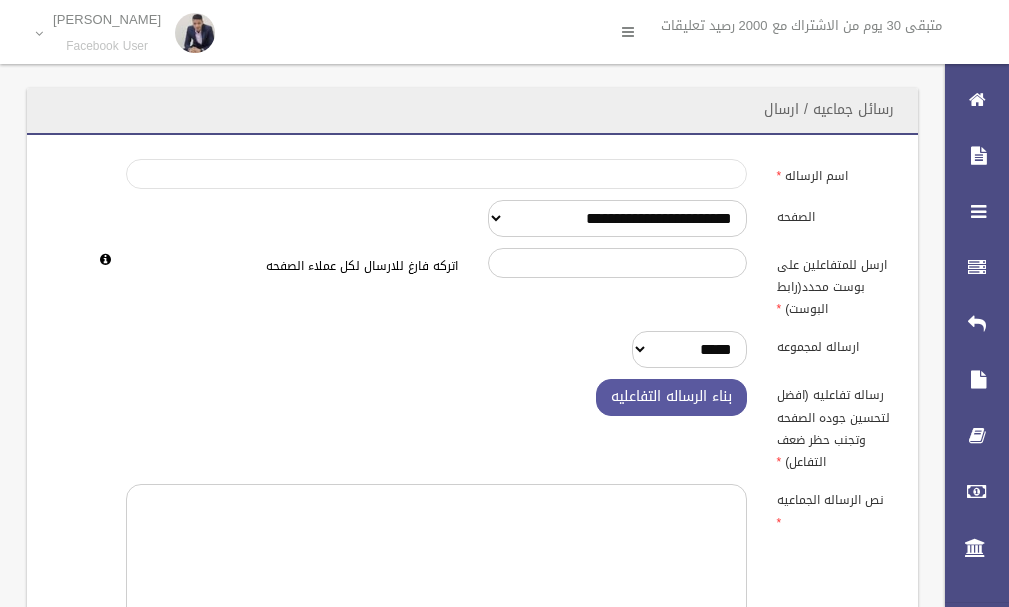 click on "اسم الرساله" at bounding box center (436, 174) 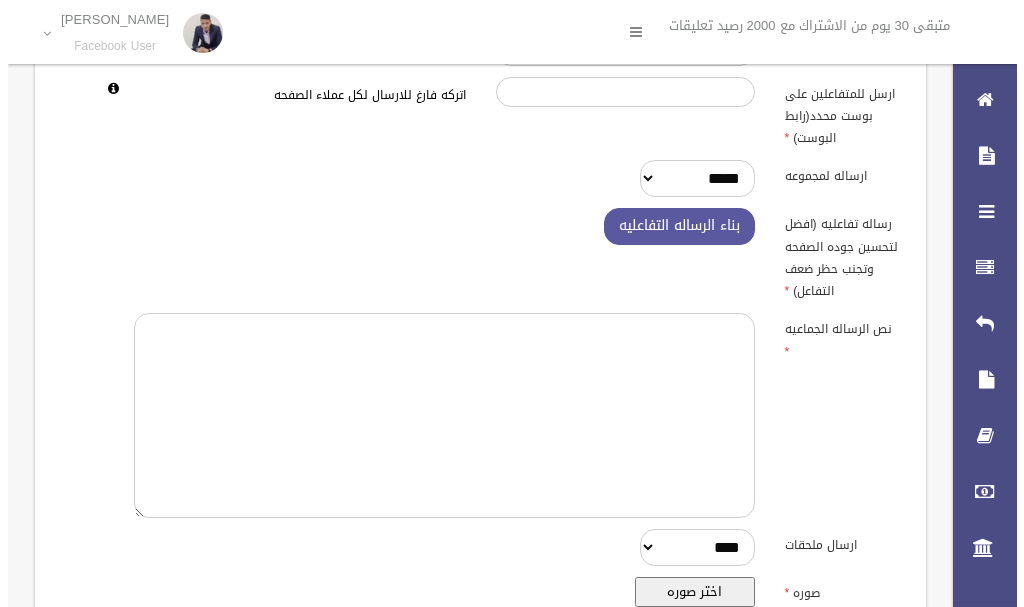 scroll, scrollTop: 200, scrollLeft: 0, axis: vertical 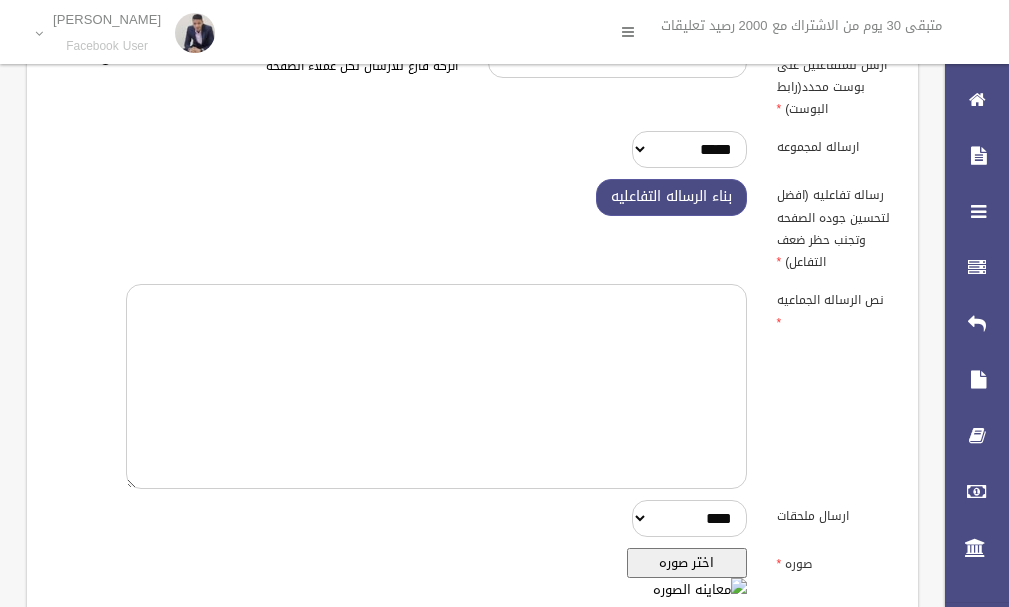 type on "**********" 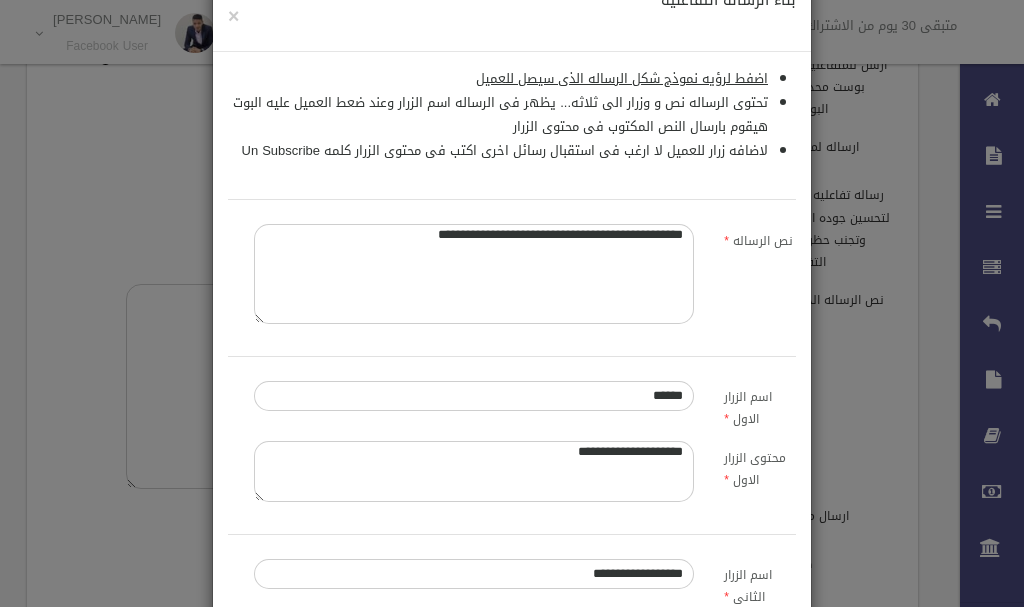 scroll, scrollTop: 100, scrollLeft: 0, axis: vertical 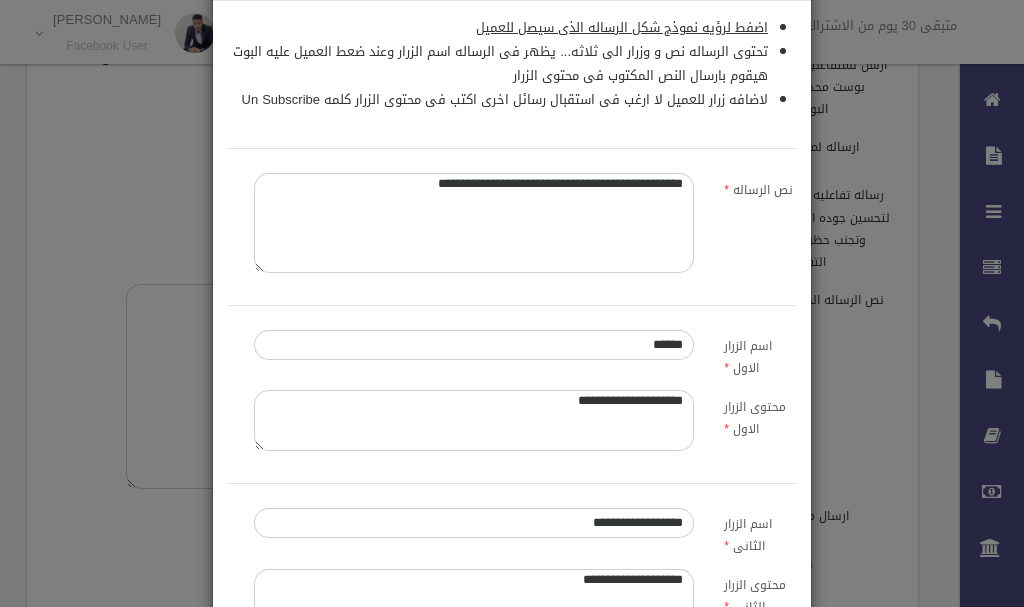 drag, startPoint x: 365, startPoint y: 183, endPoint x: 706, endPoint y: 180, distance: 341.01318 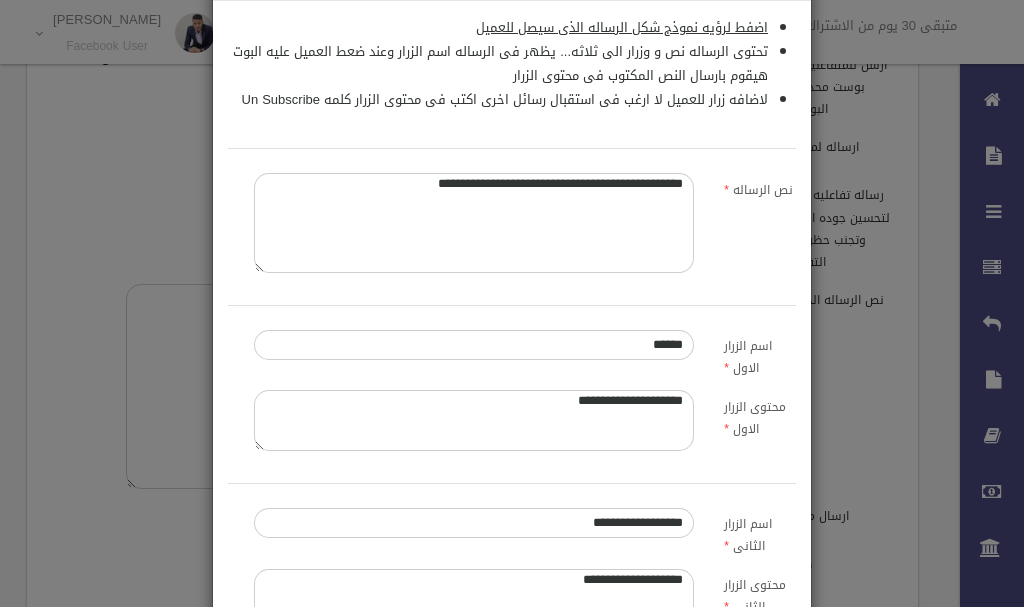 click on "**********" at bounding box center (462, 227) 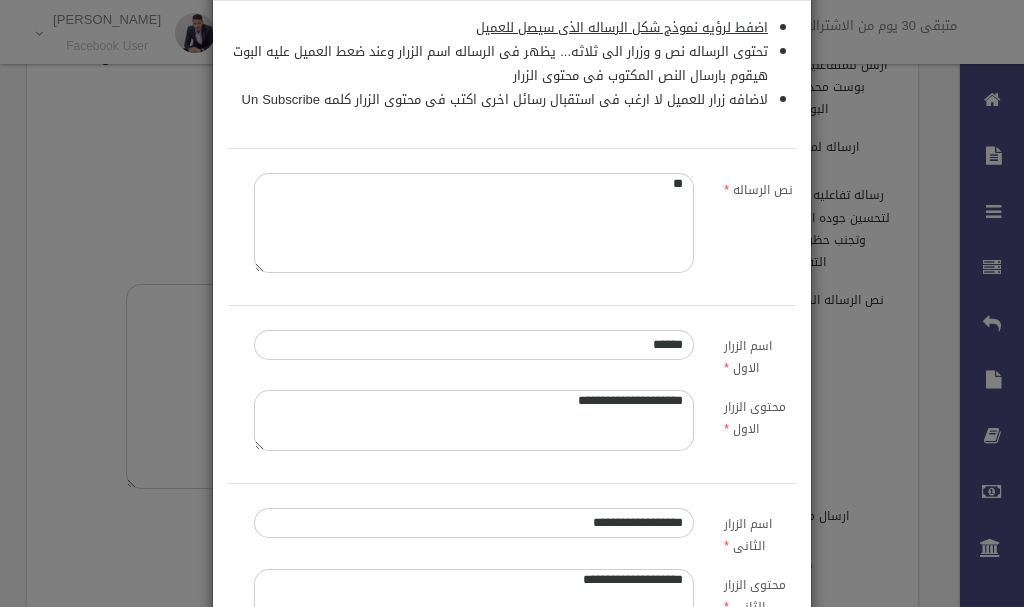 type on "*" 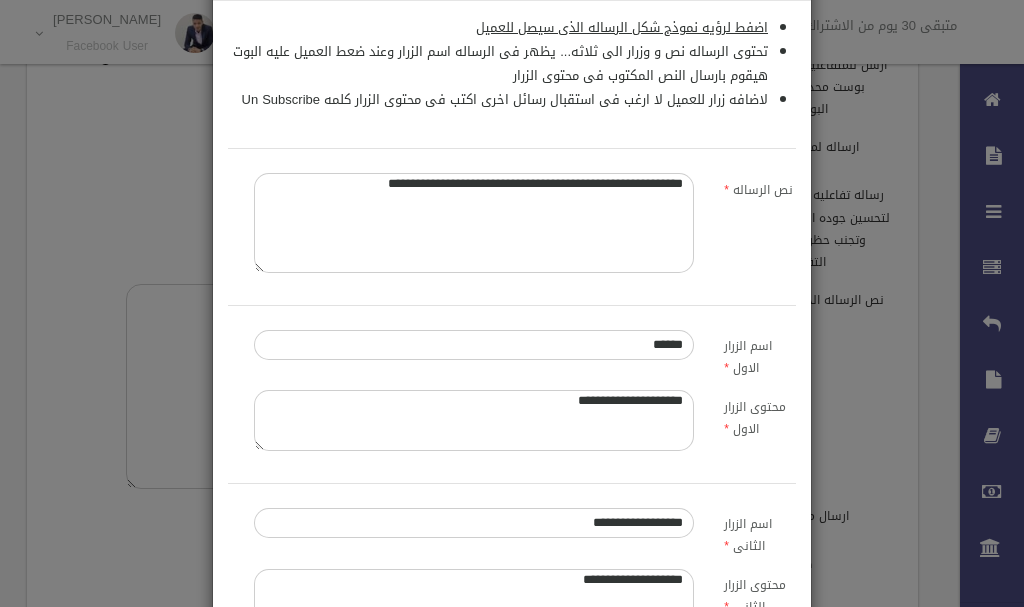 drag, startPoint x: 589, startPoint y: 184, endPoint x: 618, endPoint y: 181, distance: 29.15476 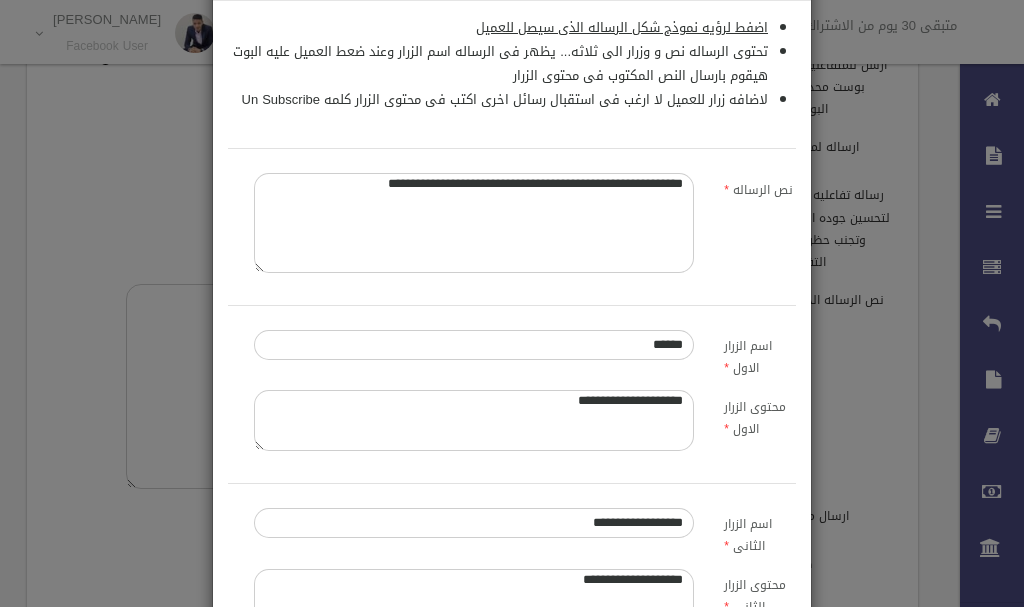 click on "**********" at bounding box center [474, 223] 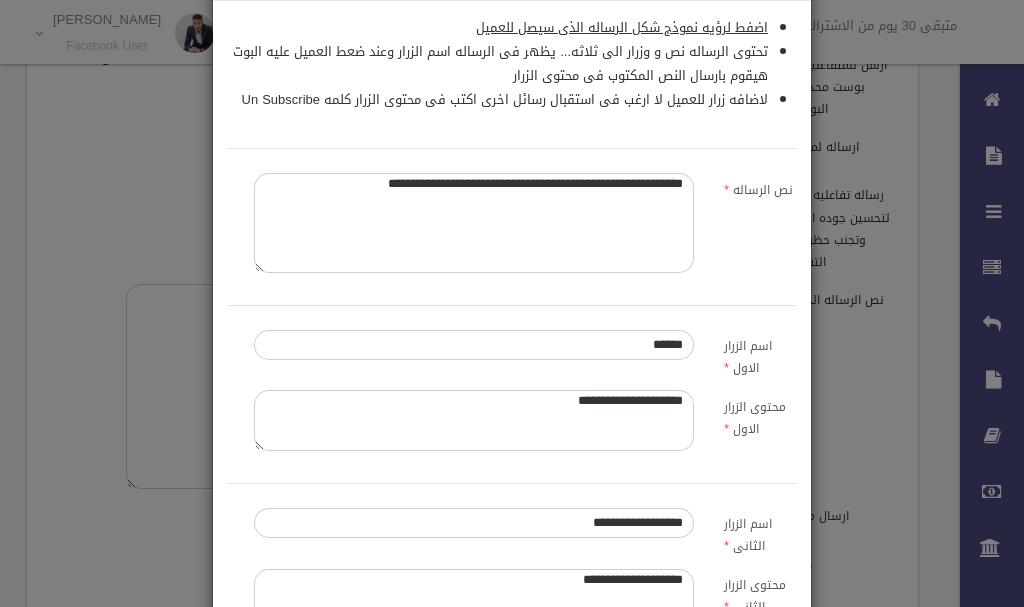 drag, startPoint x: 554, startPoint y: 184, endPoint x: 617, endPoint y: 183, distance: 63.007935 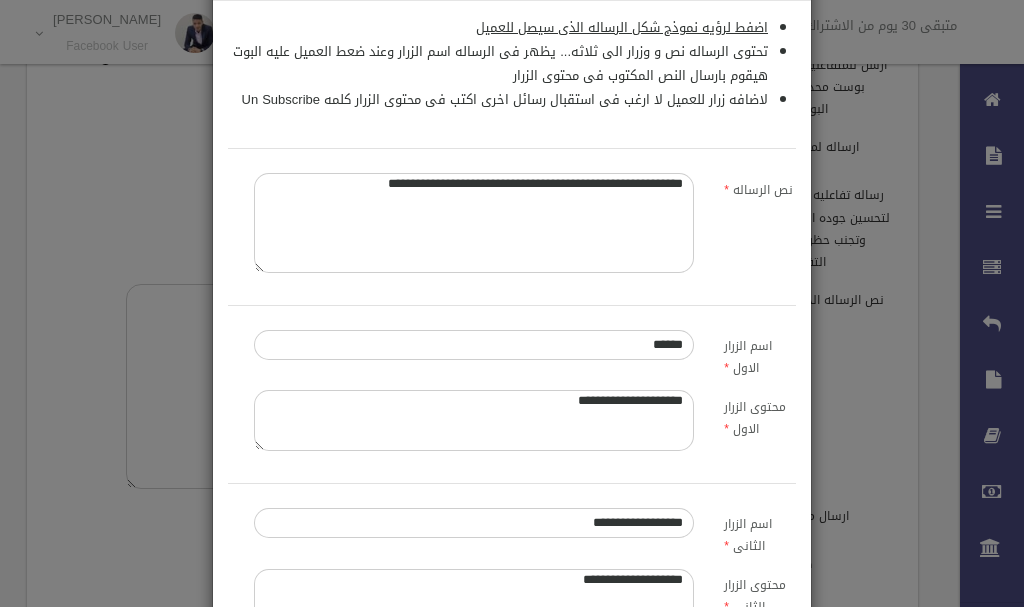 click on "**********" at bounding box center (474, 223) 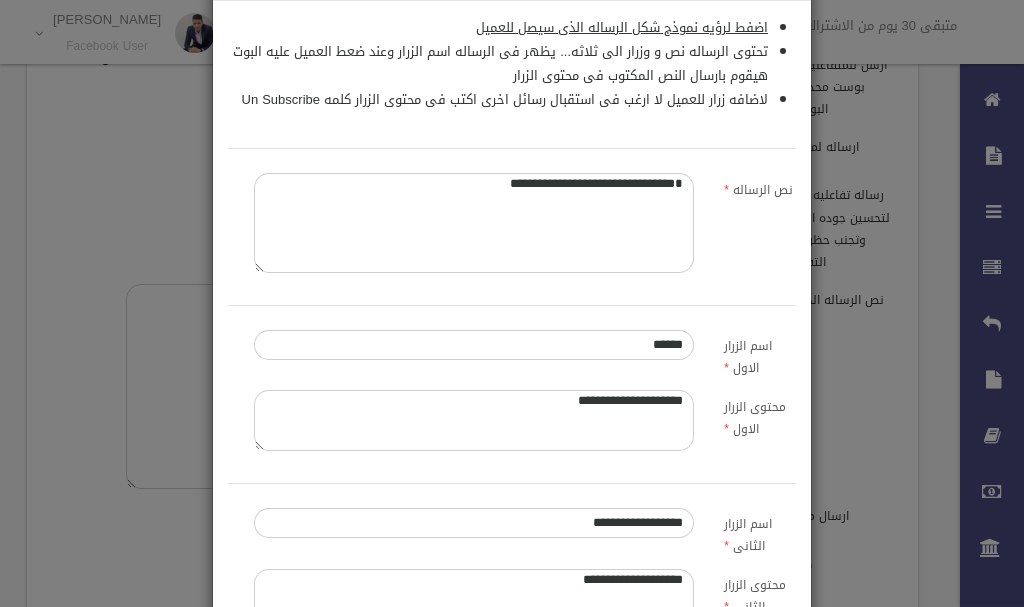 drag, startPoint x: 685, startPoint y: 179, endPoint x: 724, endPoint y: 182, distance: 39.115215 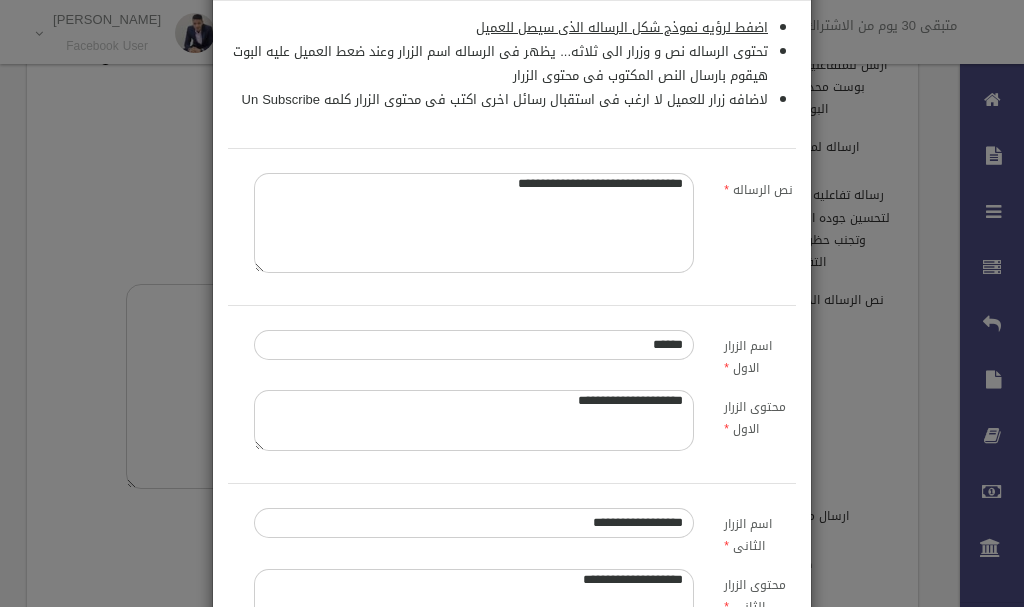 click on "**********" at bounding box center [474, 223] 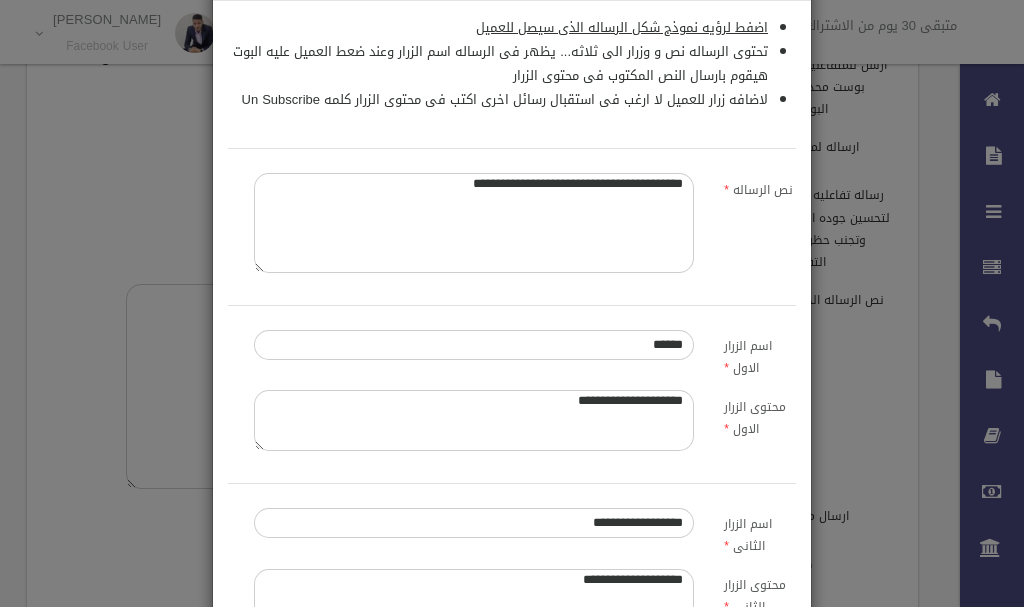 click on "**********" at bounding box center (474, 223) 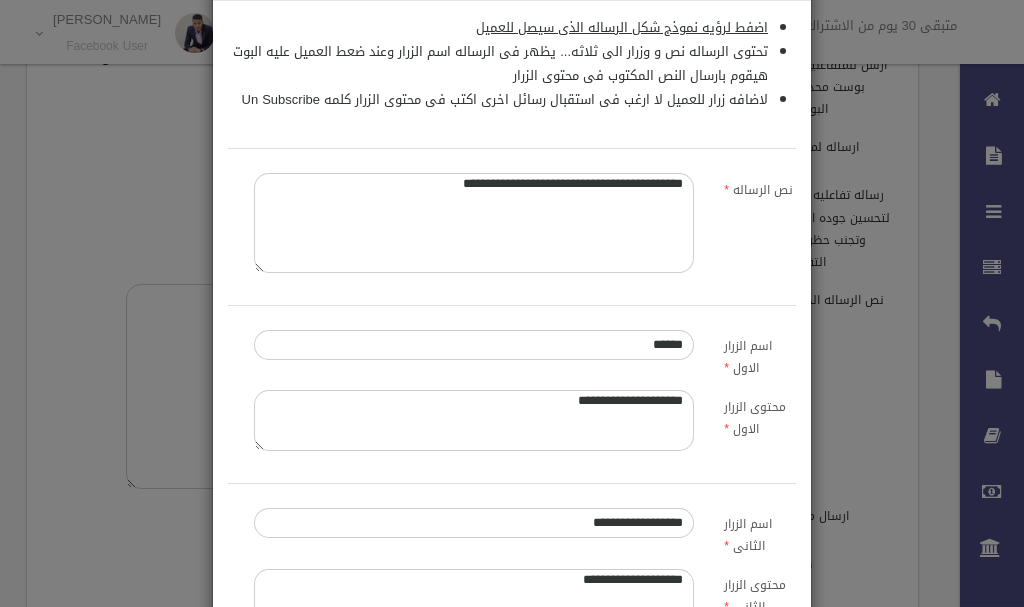 click on "**********" at bounding box center [474, 223] 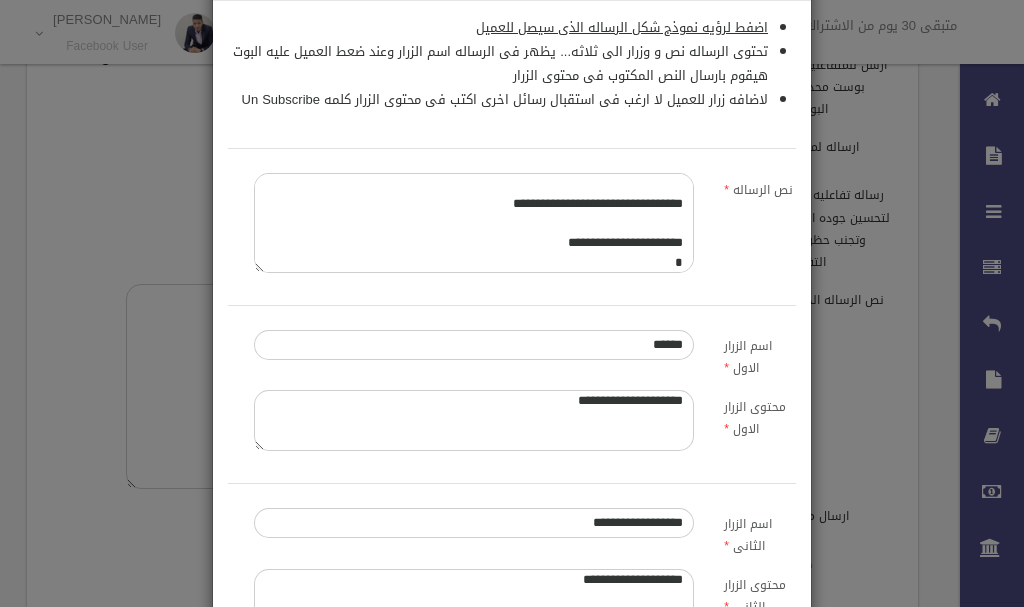 scroll, scrollTop: 61, scrollLeft: 0, axis: vertical 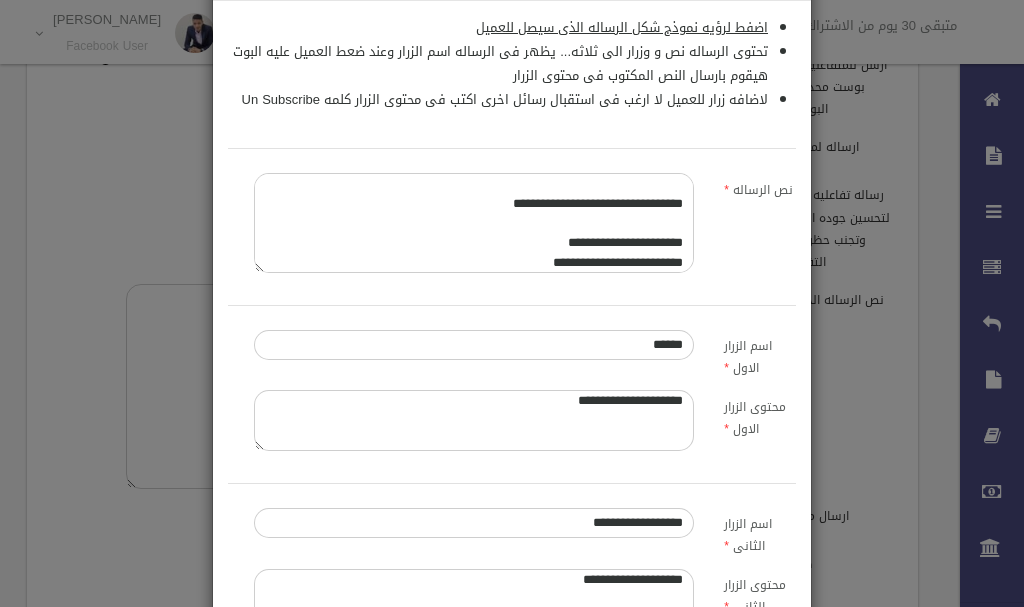 click on "**********" at bounding box center (474, 223) 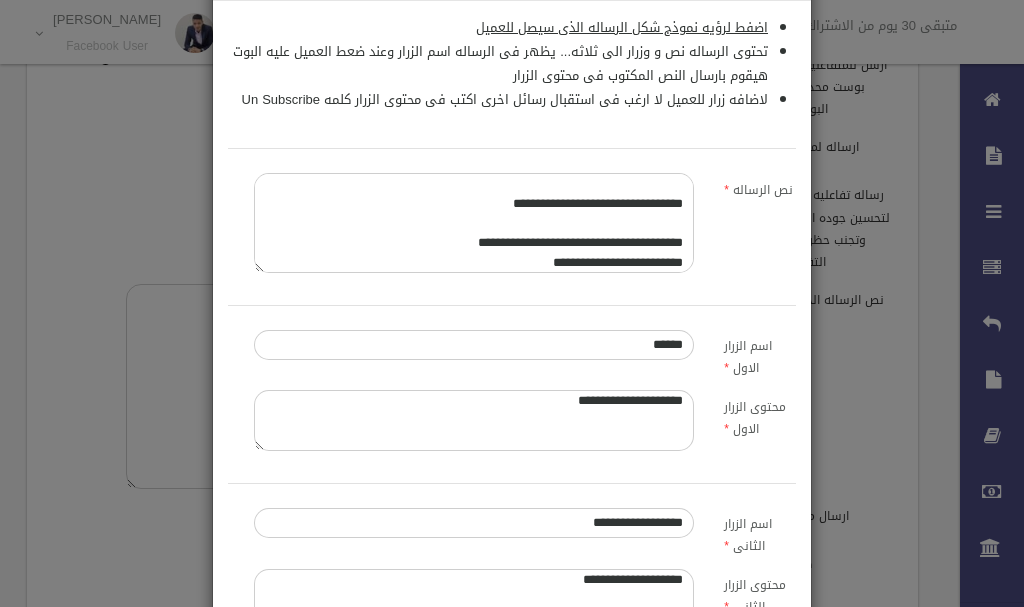 drag, startPoint x: 599, startPoint y: 258, endPoint x: 578, endPoint y: 337, distance: 81.7435 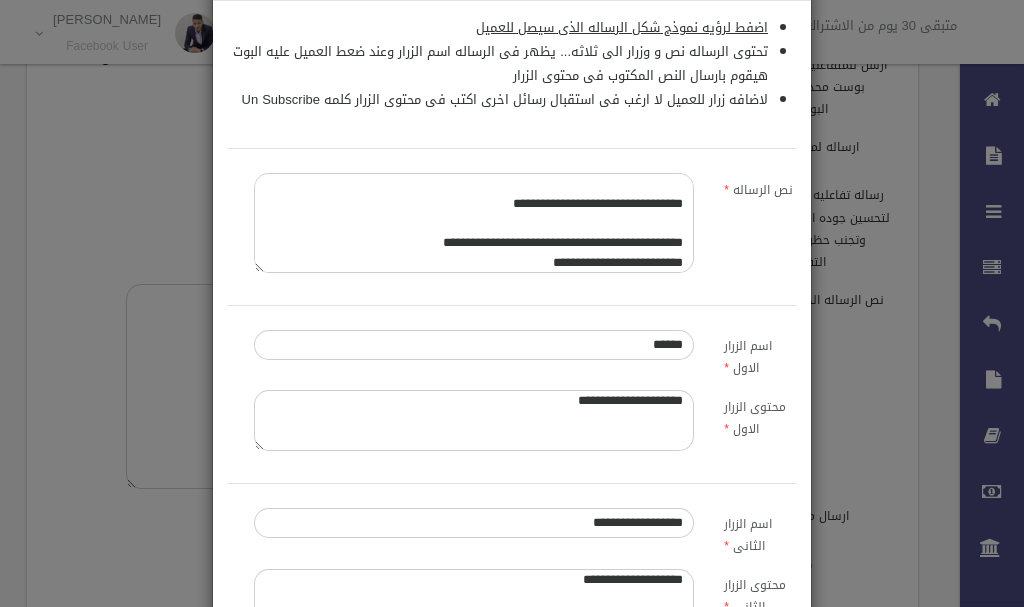 drag, startPoint x: 595, startPoint y: 256, endPoint x: 597, endPoint y: 328, distance: 72.02777 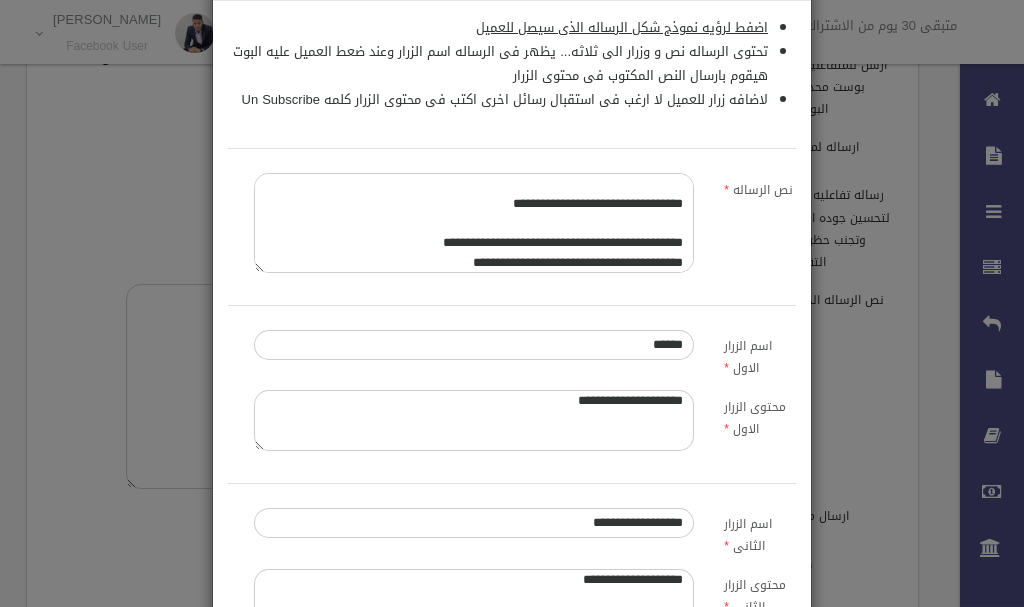 drag, startPoint x: 445, startPoint y: 240, endPoint x: 610, endPoint y: 238, distance: 165.01212 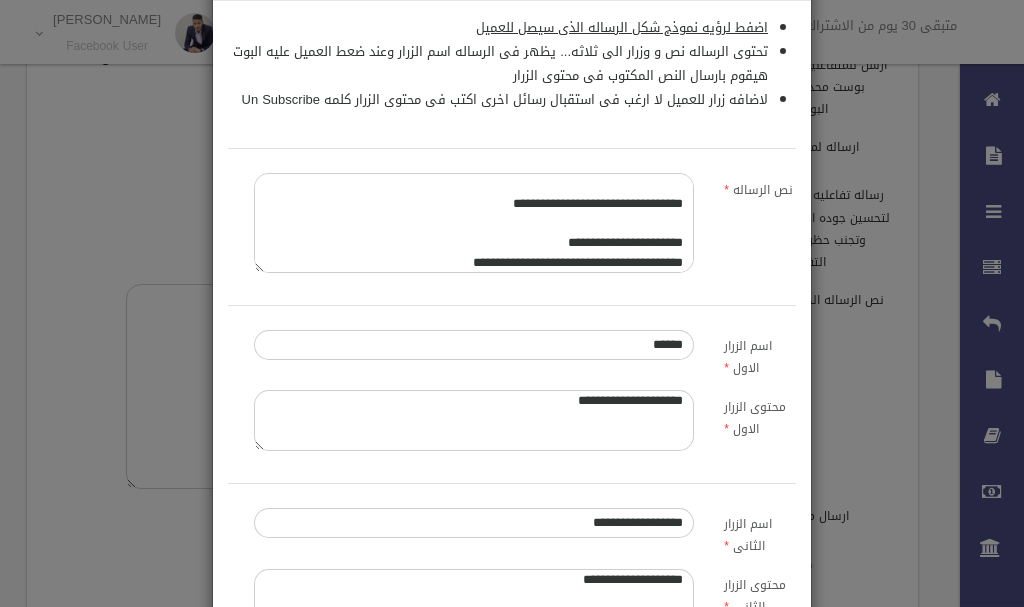 drag, startPoint x: 491, startPoint y: 264, endPoint x: 595, endPoint y: 262, distance: 104.019226 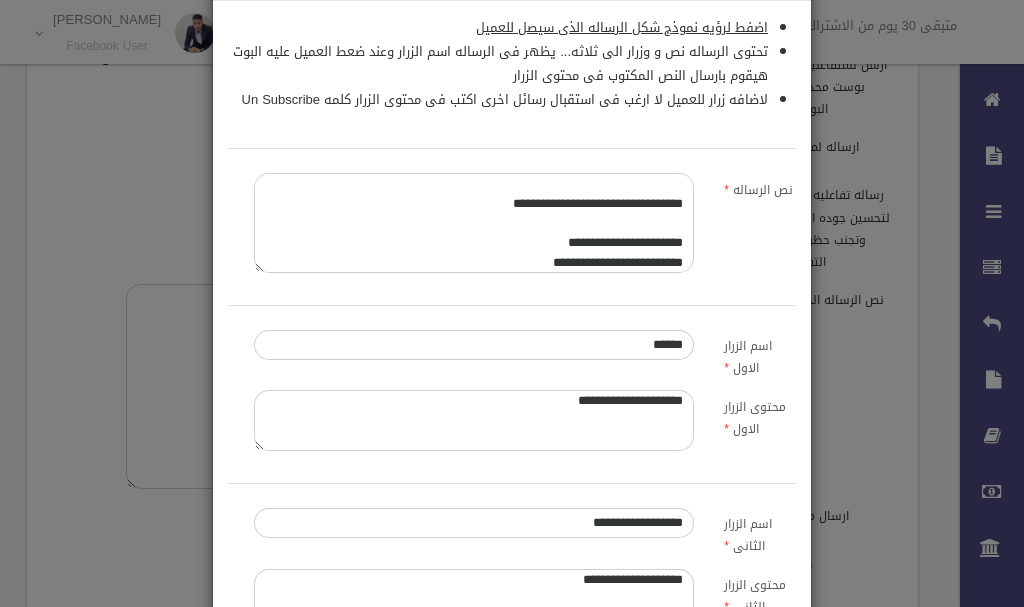 click on "**********" at bounding box center [474, 223] 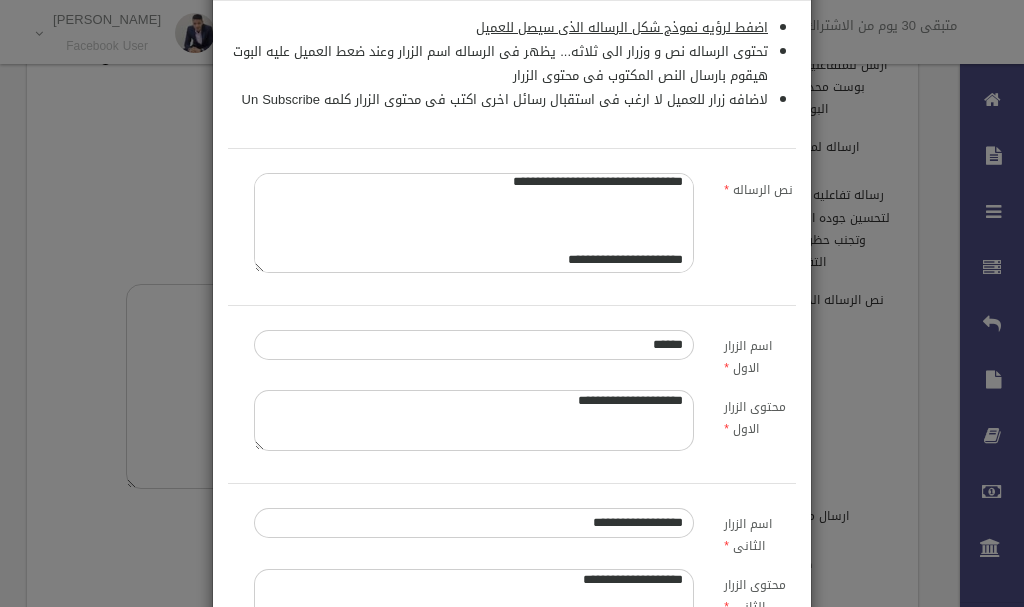 scroll, scrollTop: 100, scrollLeft: 0, axis: vertical 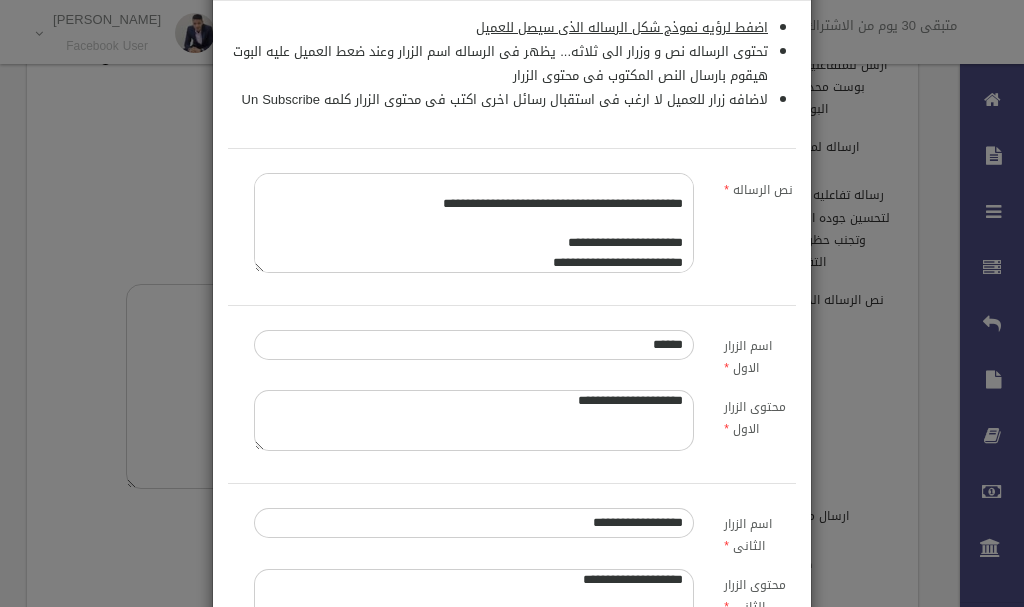 click on "**********" at bounding box center (474, 223) 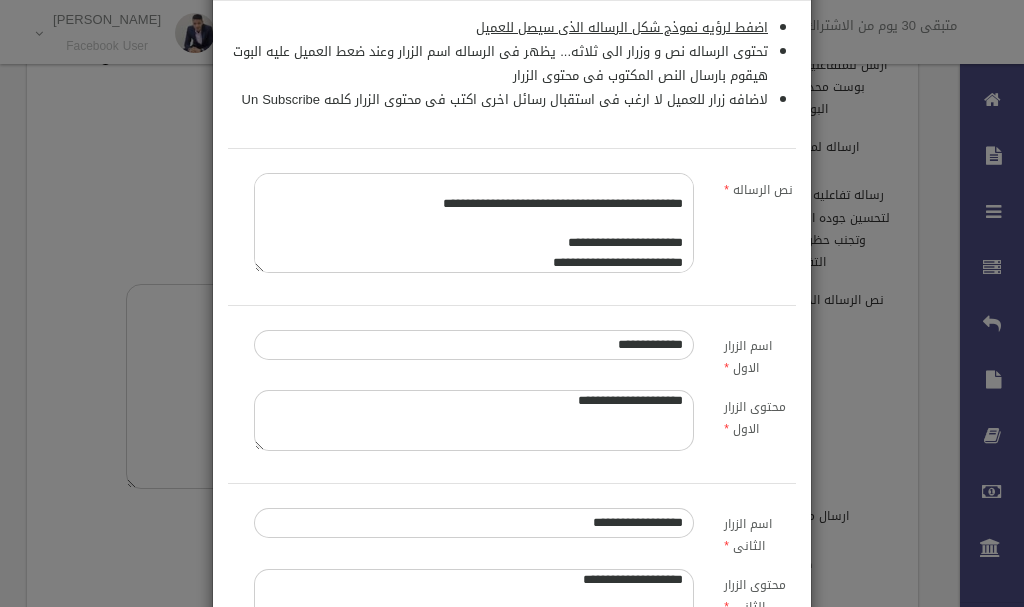 click on "**********" at bounding box center (474, 223) 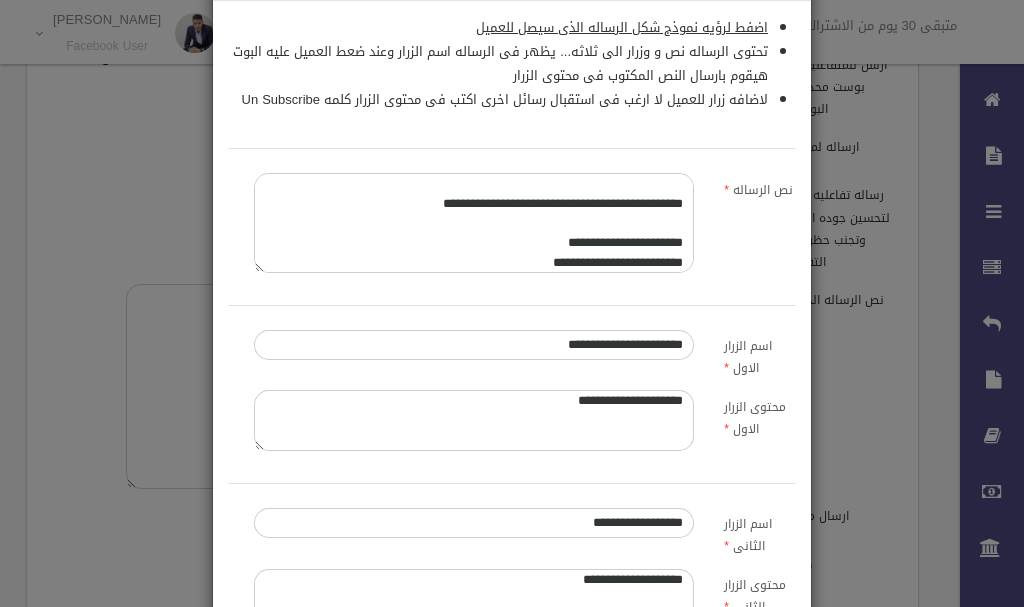type on "**********" 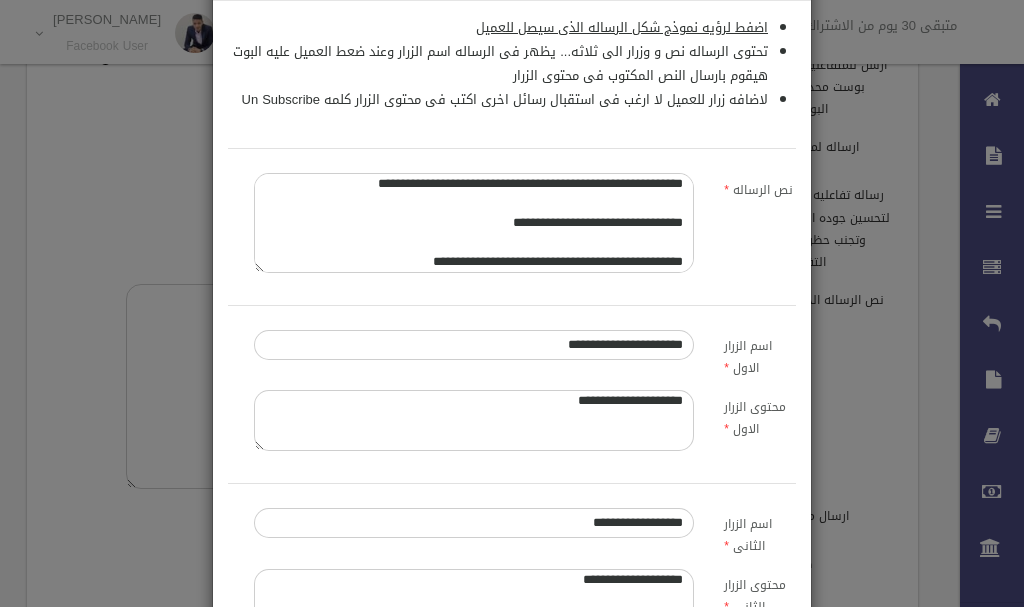 scroll, scrollTop: 78, scrollLeft: 0, axis: vertical 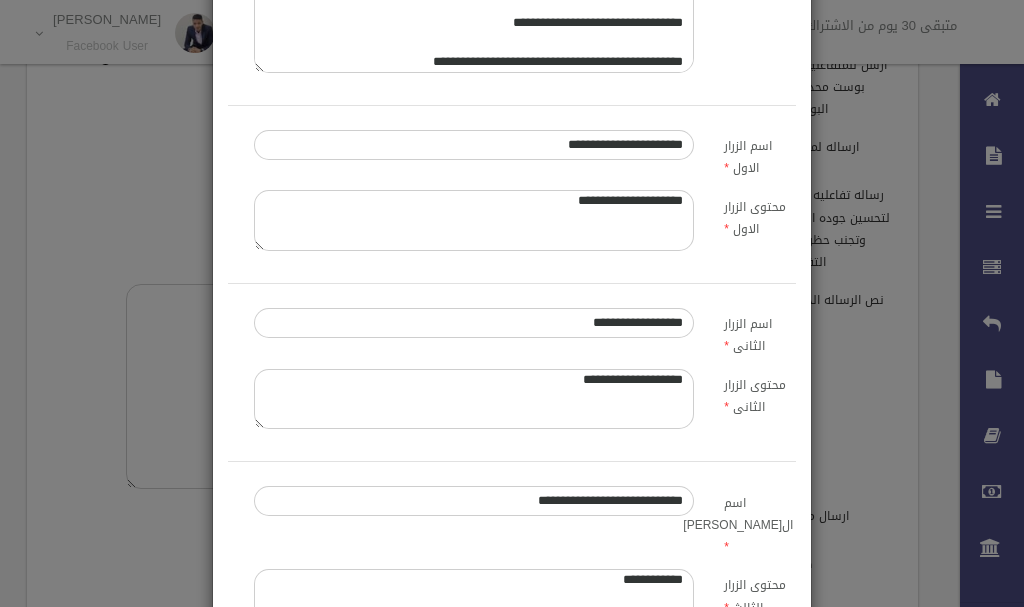 type on "**********" 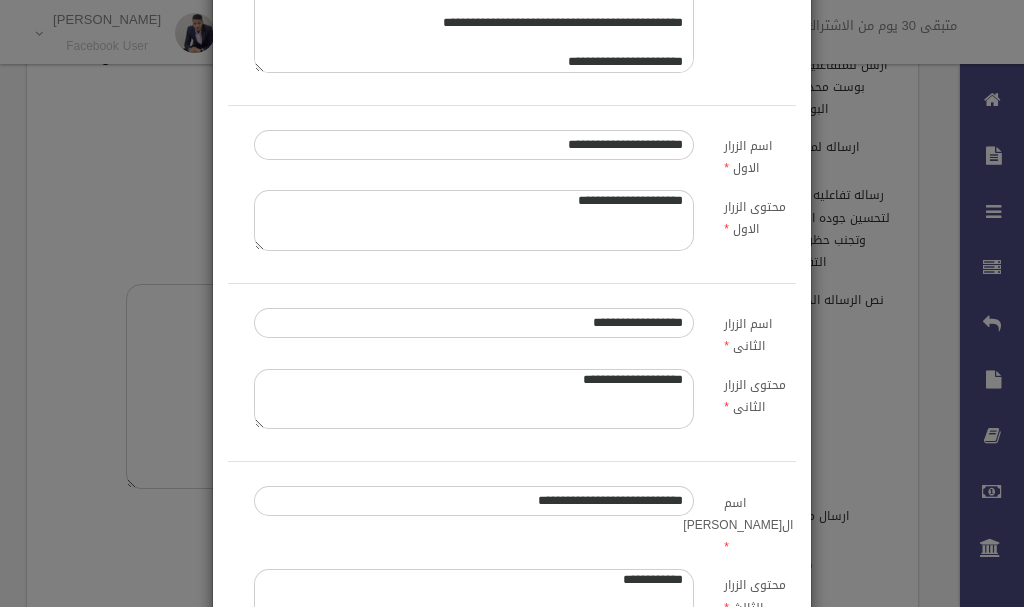 scroll, scrollTop: 100, scrollLeft: 0, axis: vertical 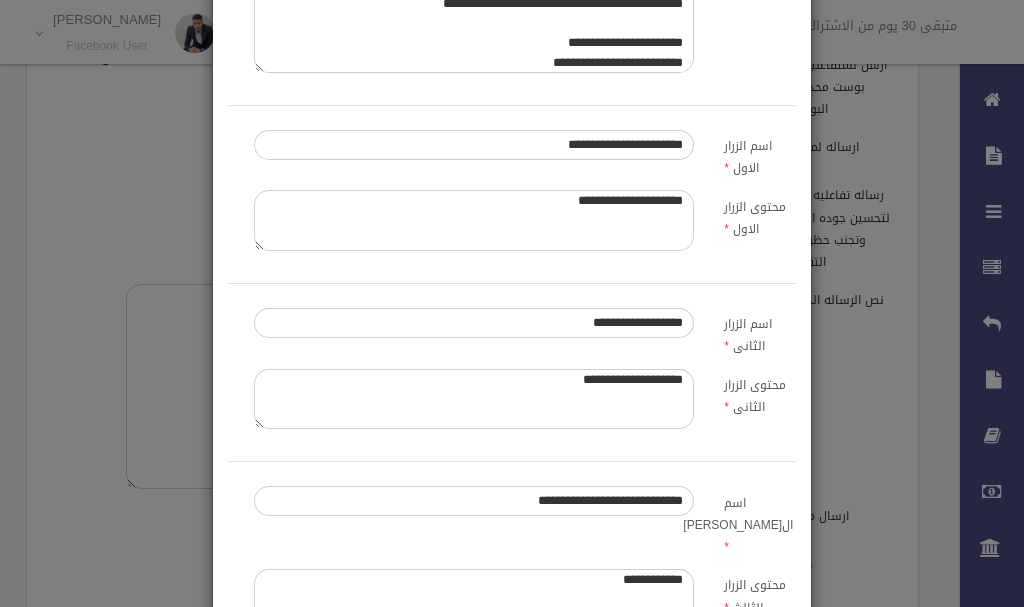 click on "**********" at bounding box center [474, 23] 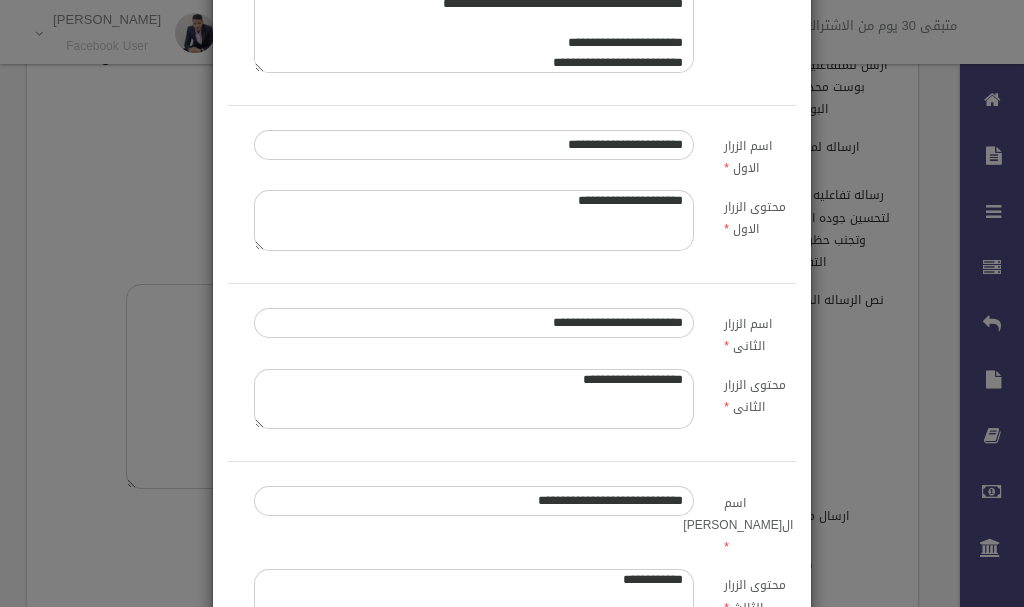 type on "**********" 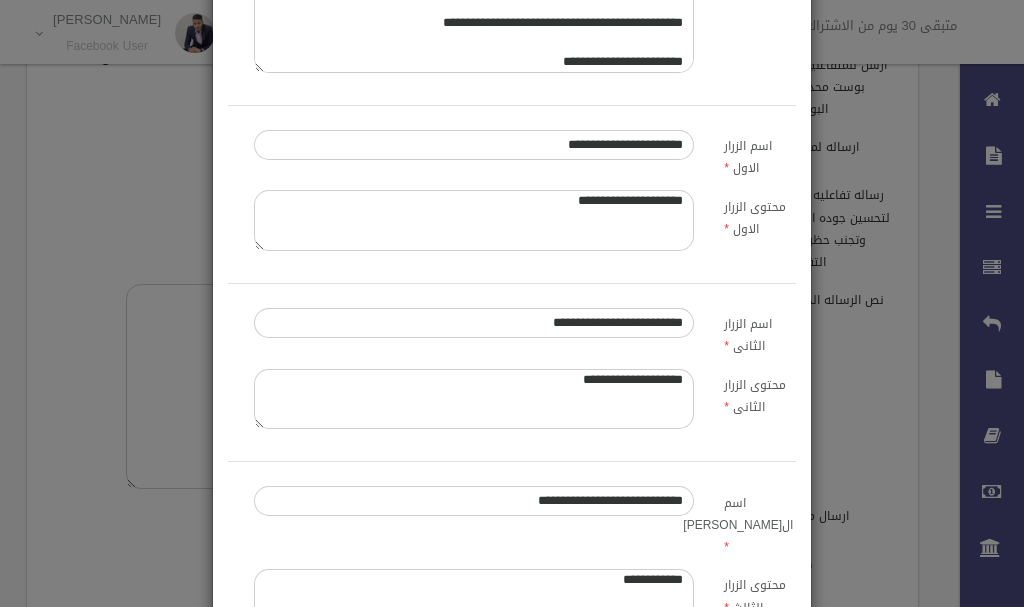 scroll, scrollTop: 97, scrollLeft: 0, axis: vertical 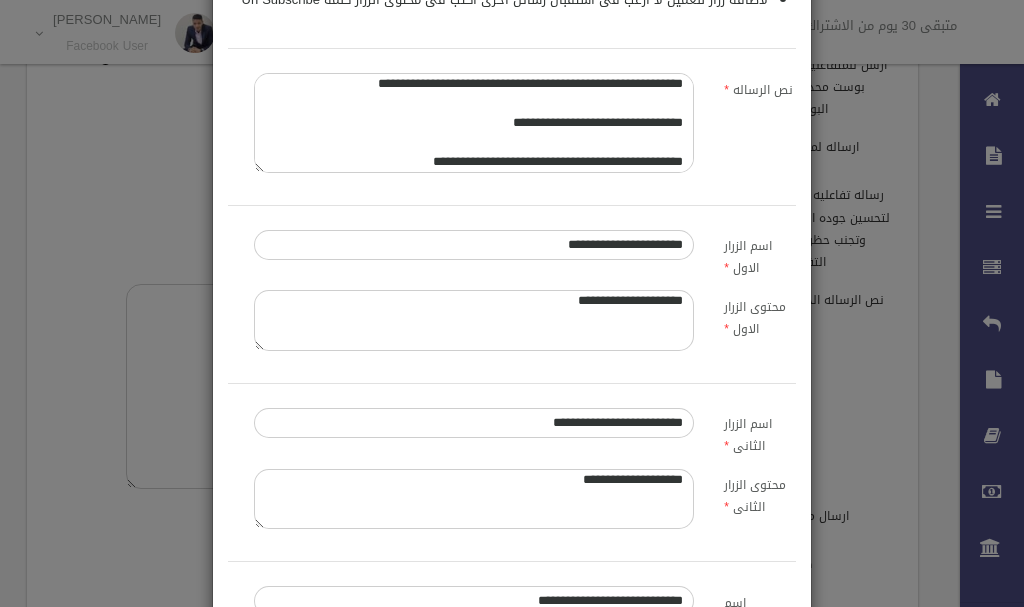 click on "**********" at bounding box center [474, 123] 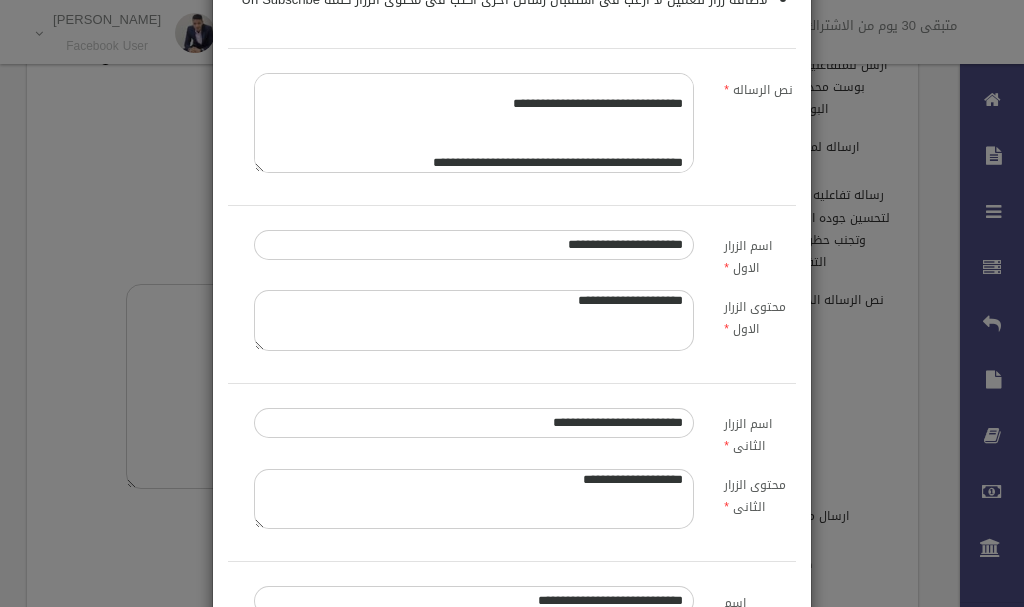 scroll, scrollTop: 94, scrollLeft: 0, axis: vertical 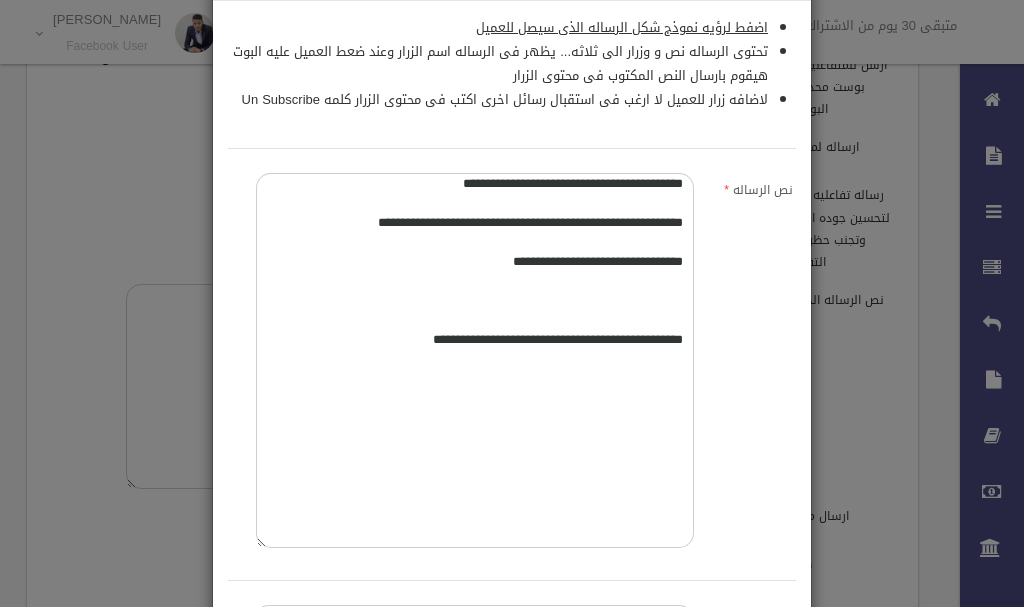 drag, startPoint x: 268, startPoint y: 261, endPoint x: 270, endPoint y: 536, distance: 275.00726 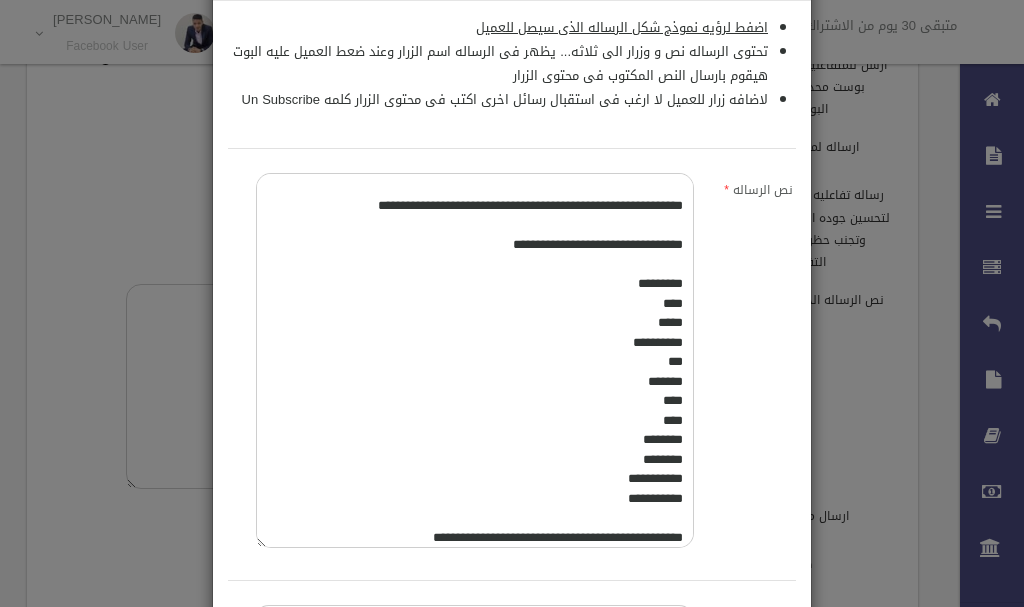 scroll, scrollTop: 56, scrollLeft: 0, axis: vertical 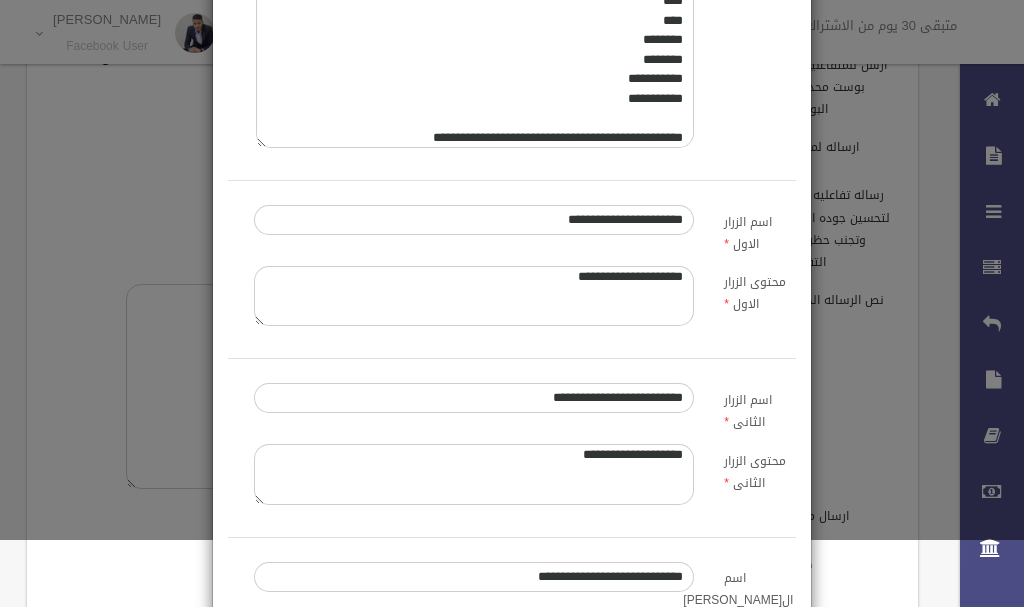 type on "**********" 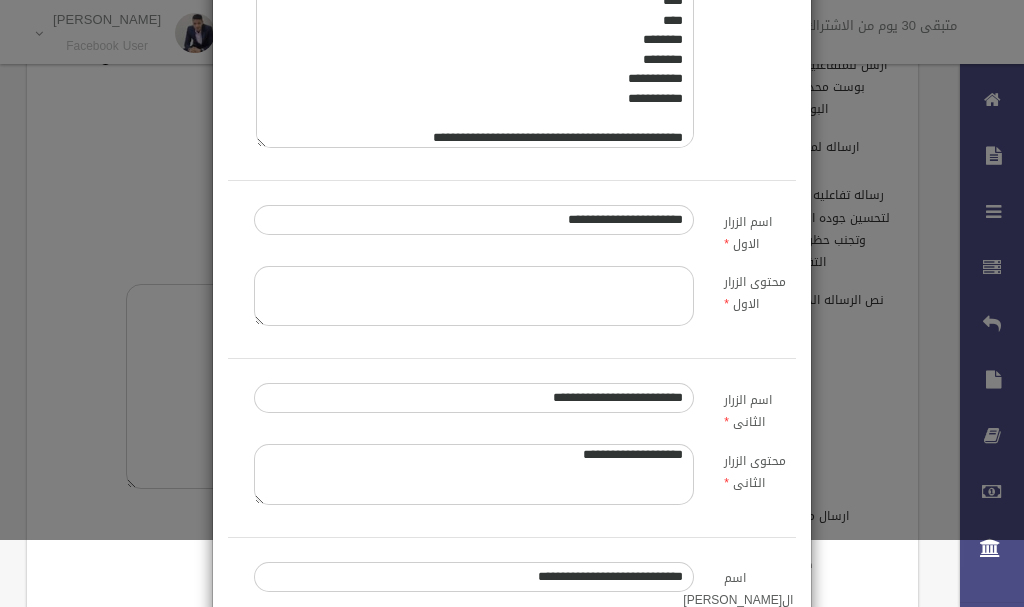 paste on "**********" 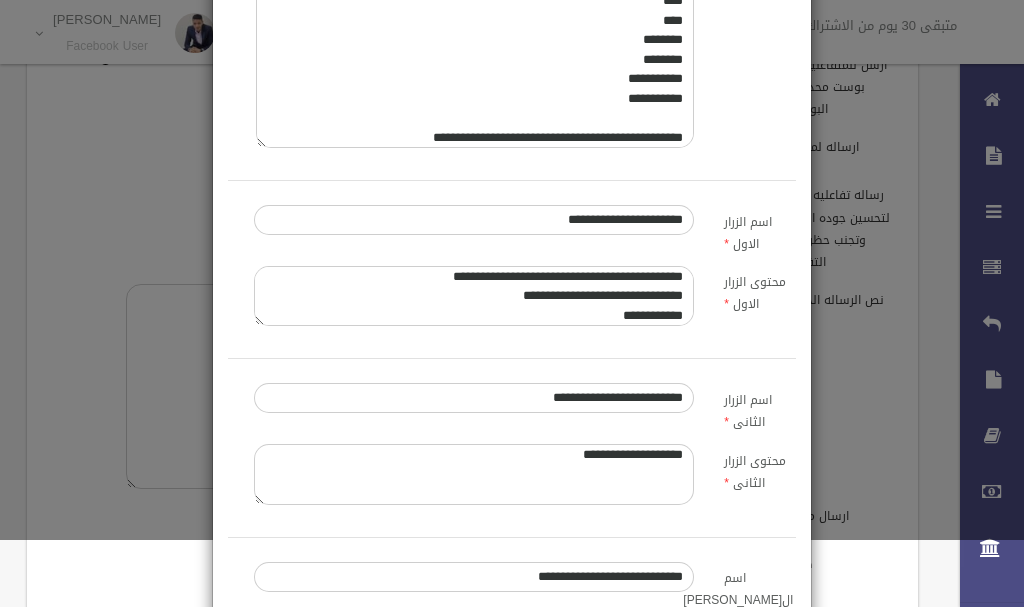 scroll, scrollTop: 295, scrollLeft: 0, axis: vertical 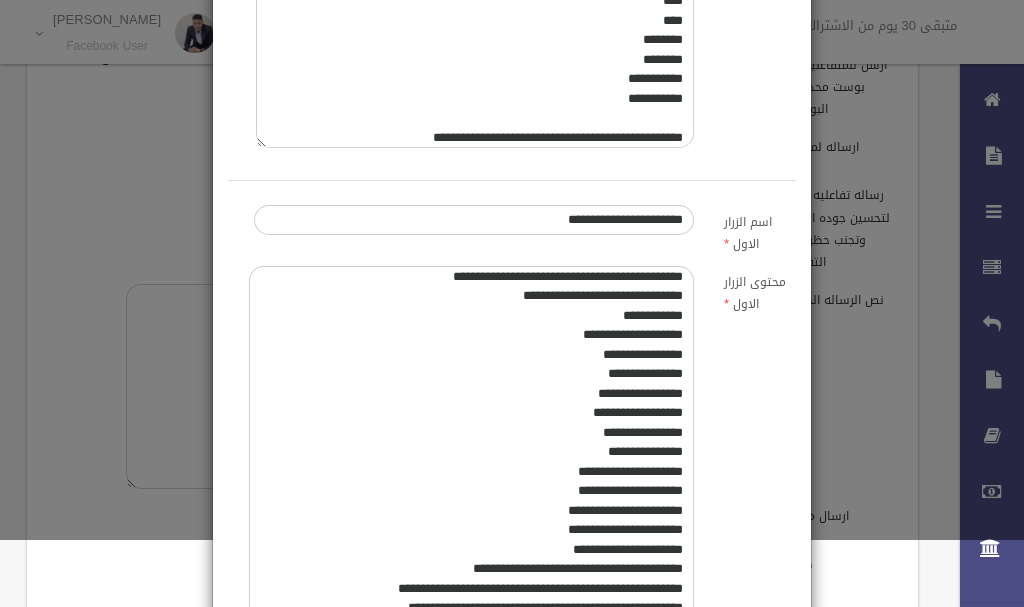 drag, startPoint x: 272, startPoint y: 319, endPoint x: 267, endPoint y: 637, distance: 318.0393 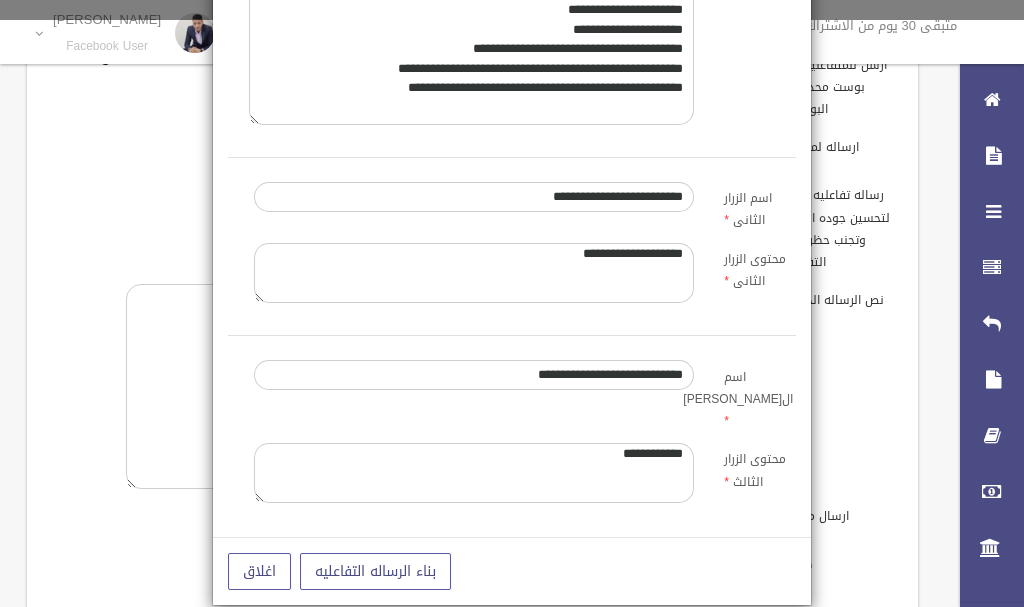 scroll, scrollTop: 1027, scrollLeft: 0, axis: vertical 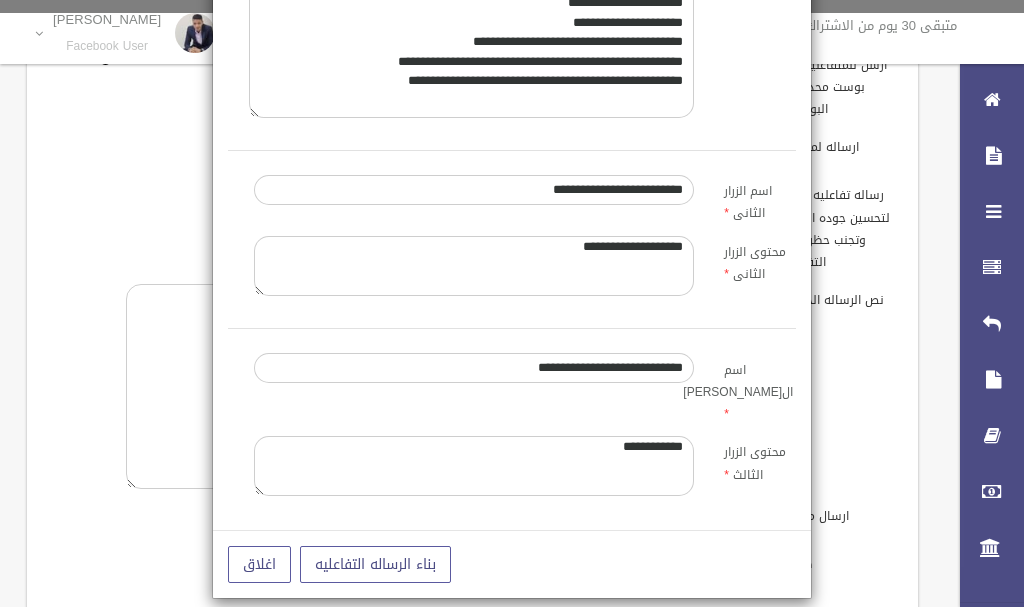 type on "**********" 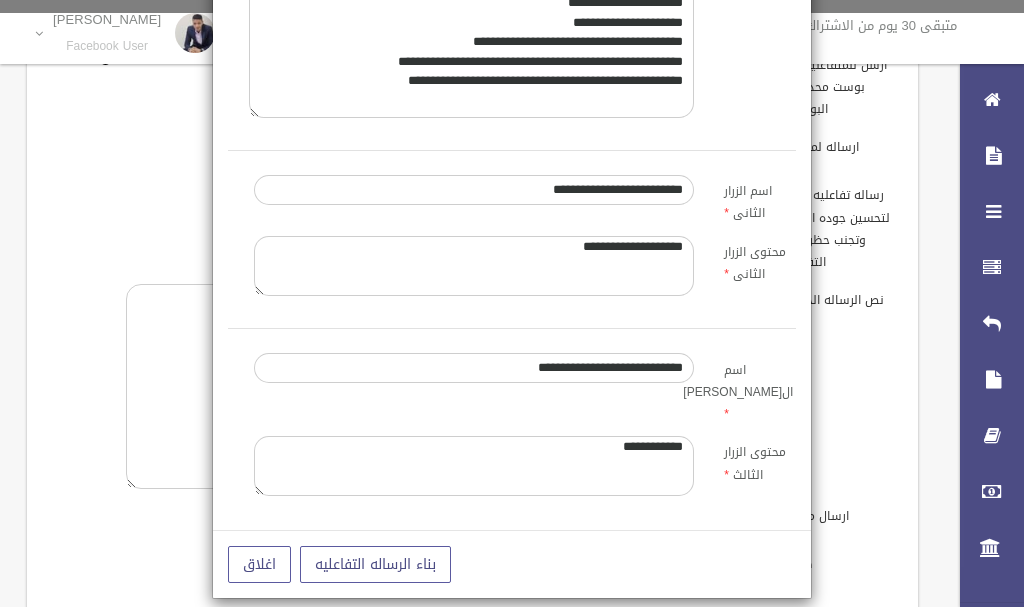 click on "**********" at bounding box center [474, 266] 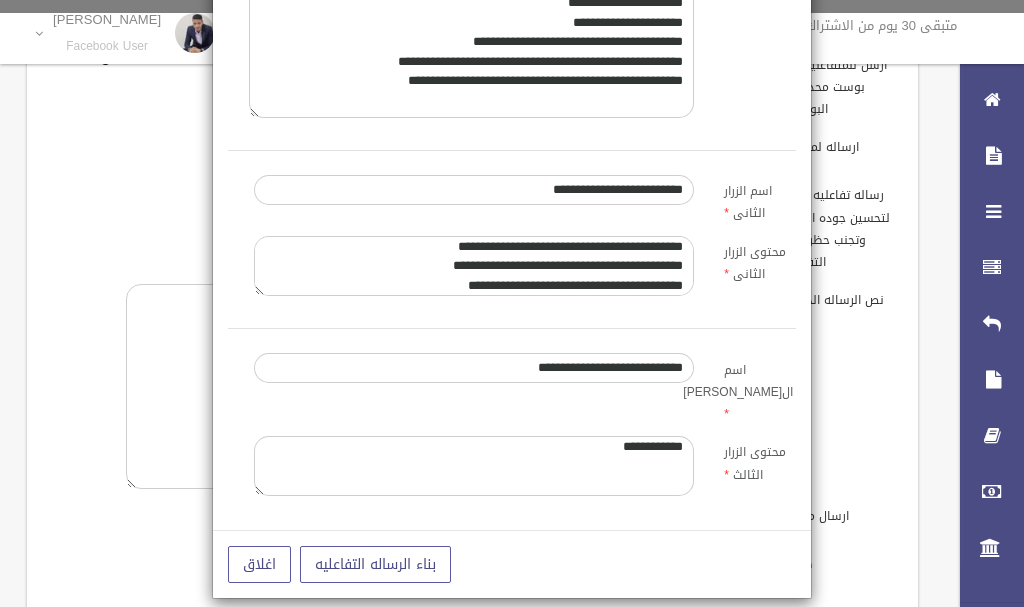 scroll, scrollTop: 236, scrollLeft: 0, axis: vertical 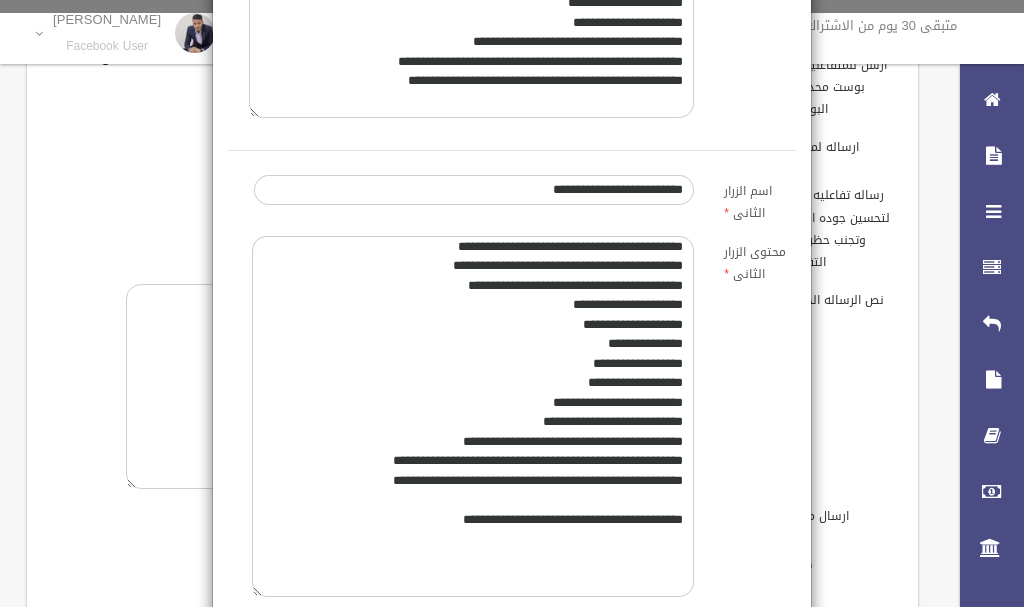 drag, startPoint x: 264, startPoint y: 292, endPoint x: 281, endPoint y: 537, distance: 245.58908 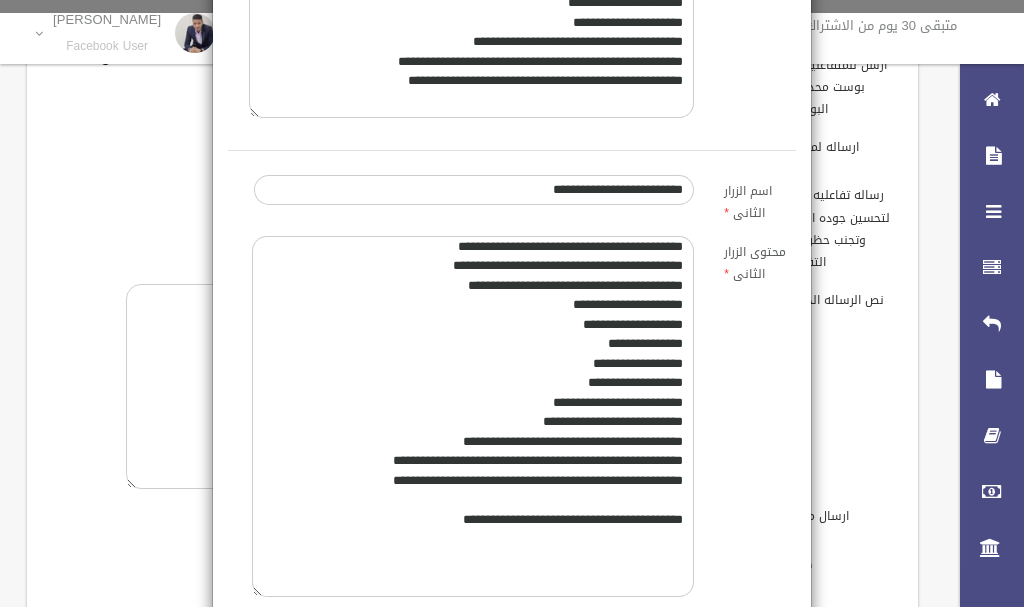 click on "**********" at bounding box center (473, 416) 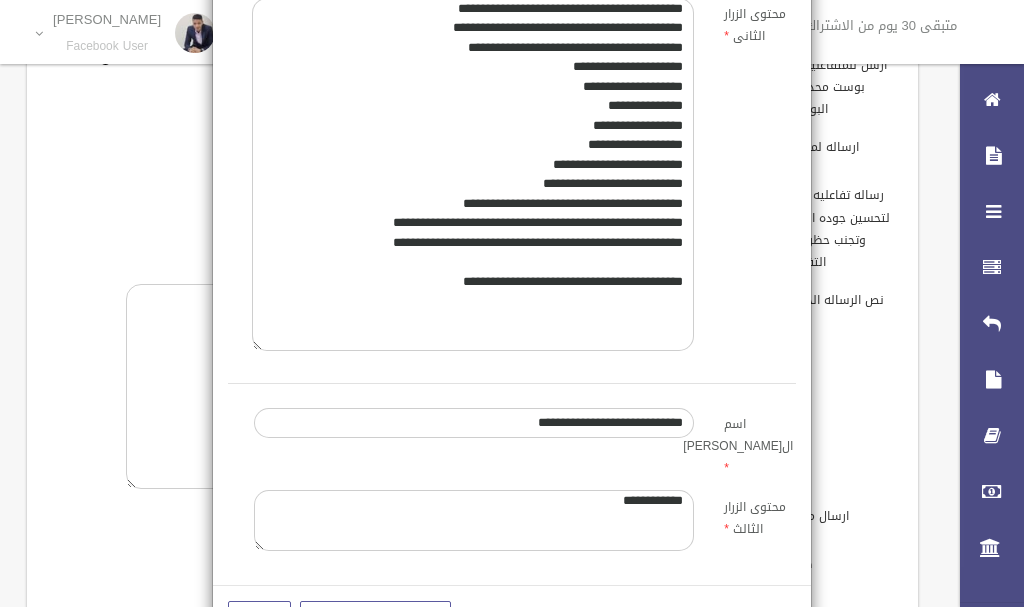 scroll, scrollTop: 1320, scrollLeft: 0, axis: vertical 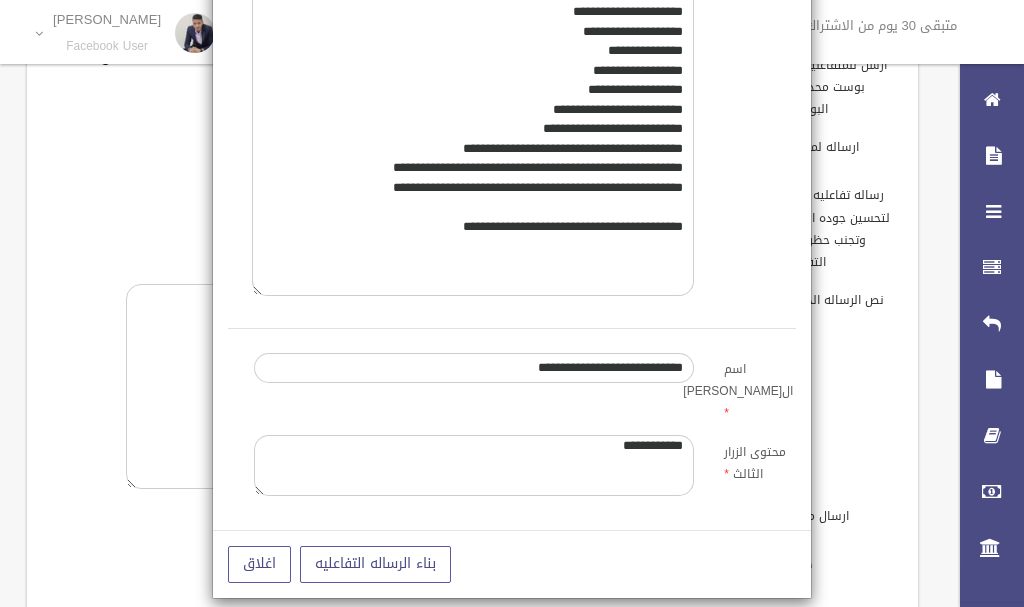 type on "**********" 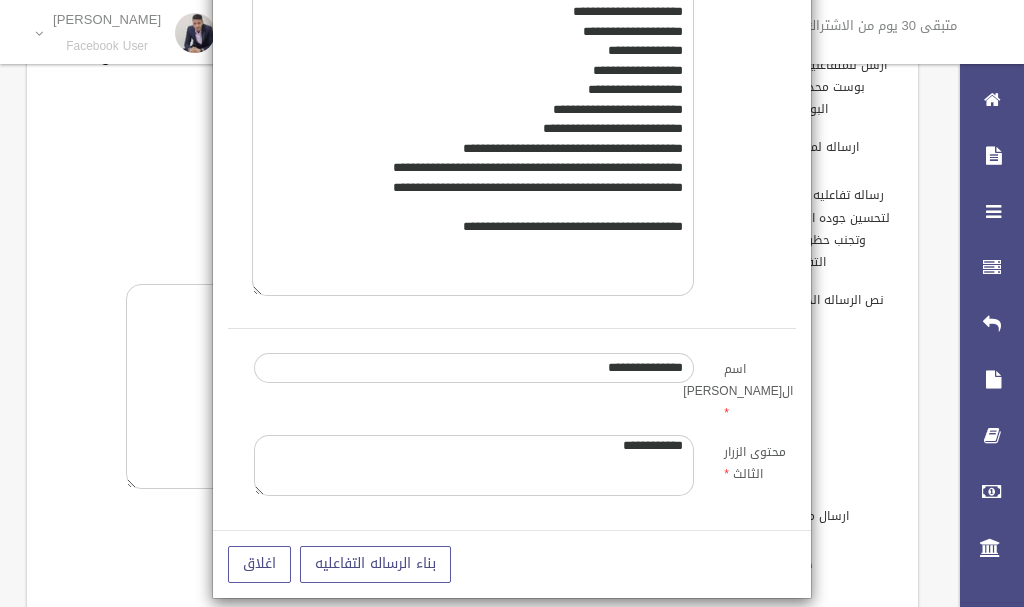 type on "**********" 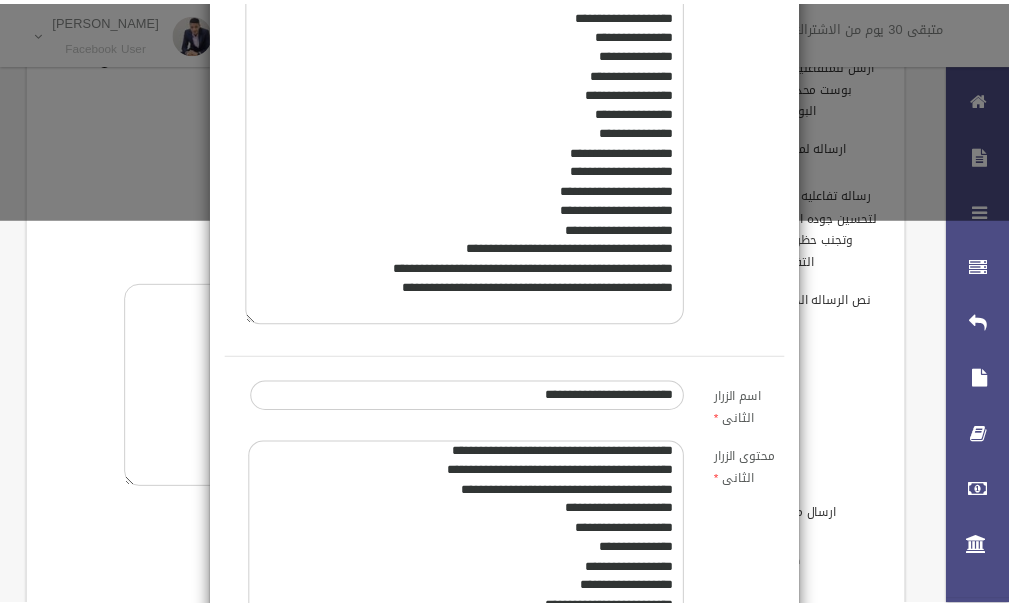 scroll, scrollTop: 1320, scrollLeft: 0, axis: vertical 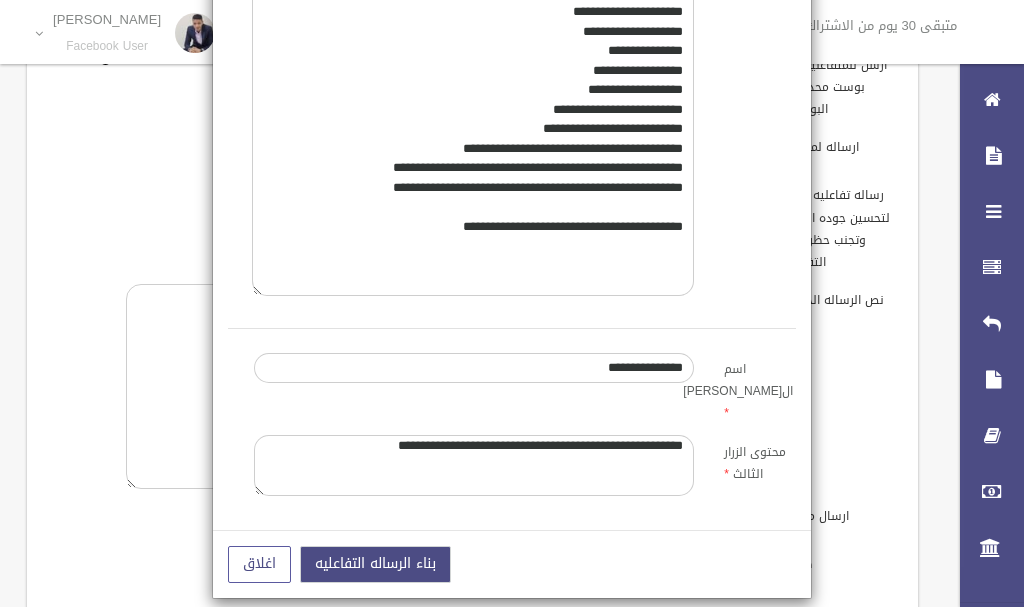 type on "**********" 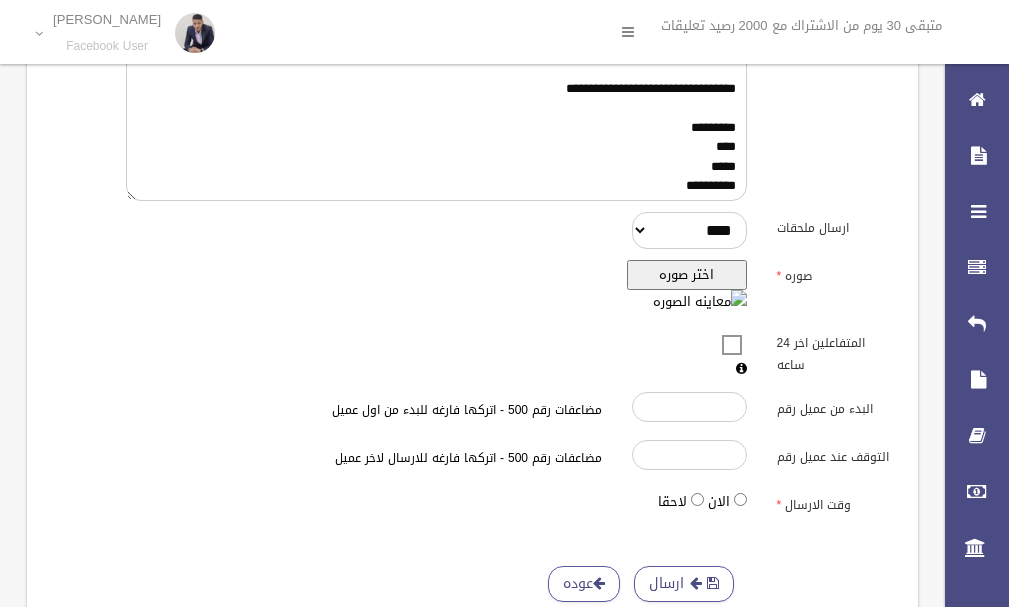 scroll, scrollTop: 500, scrollLeft: 0, axis: vertical 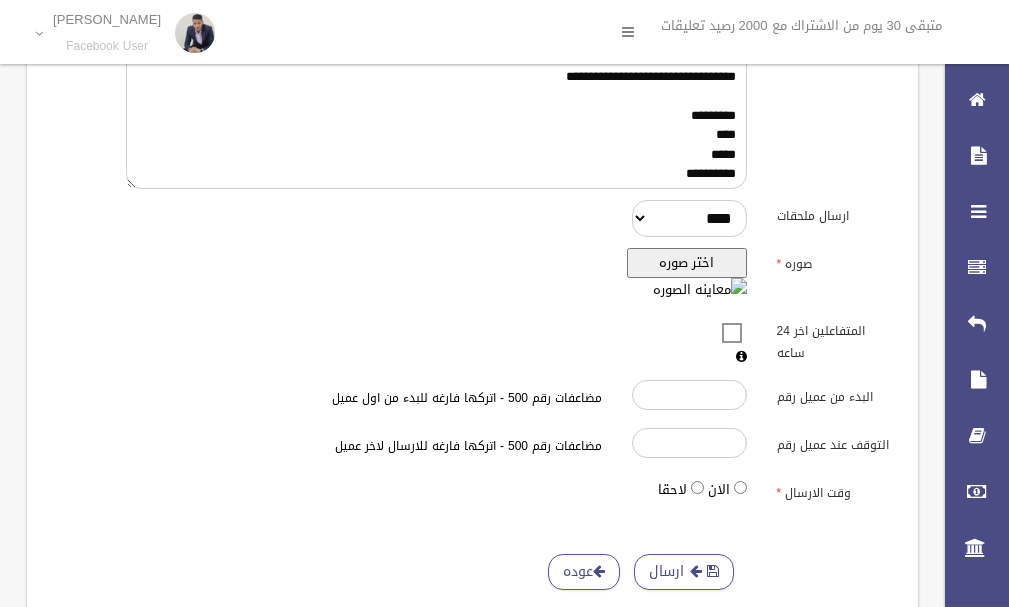 click on "اختر صوره" at bounding box center (687, 263) 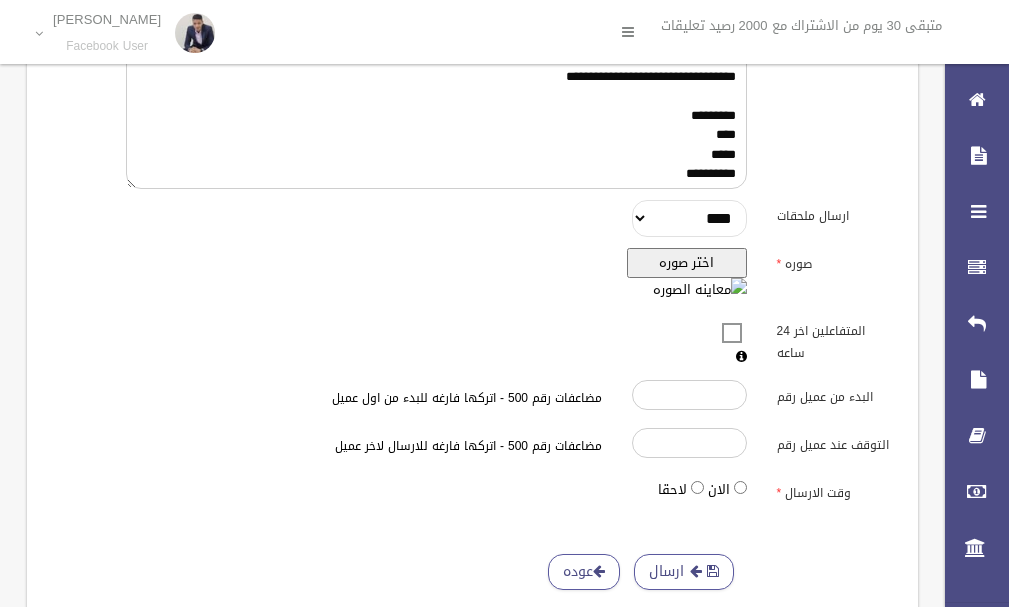 click on "**********" at bounding box center (689, 218) 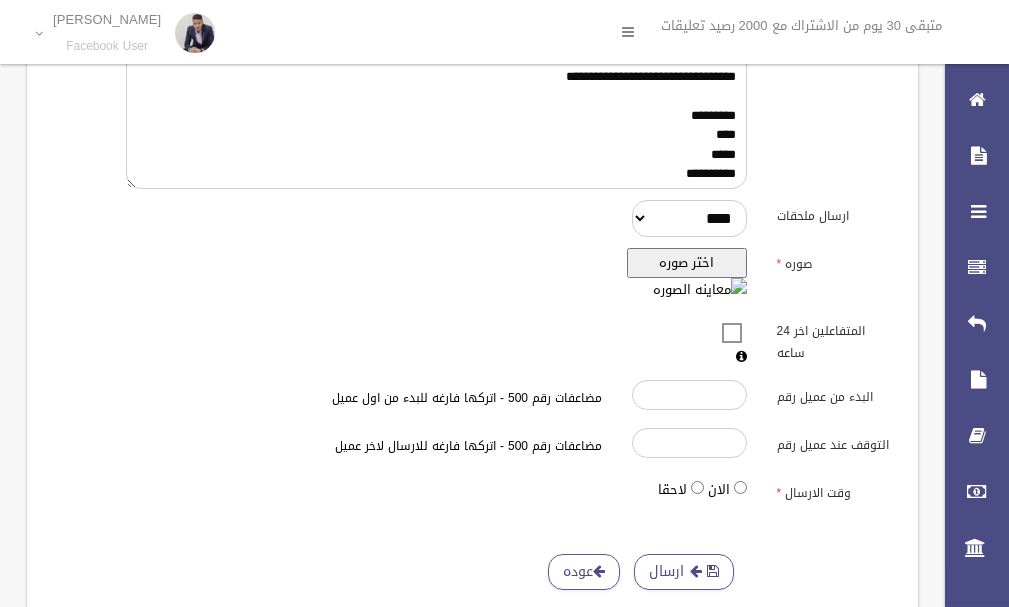 click on "**********" at bounding box center [472, 218] 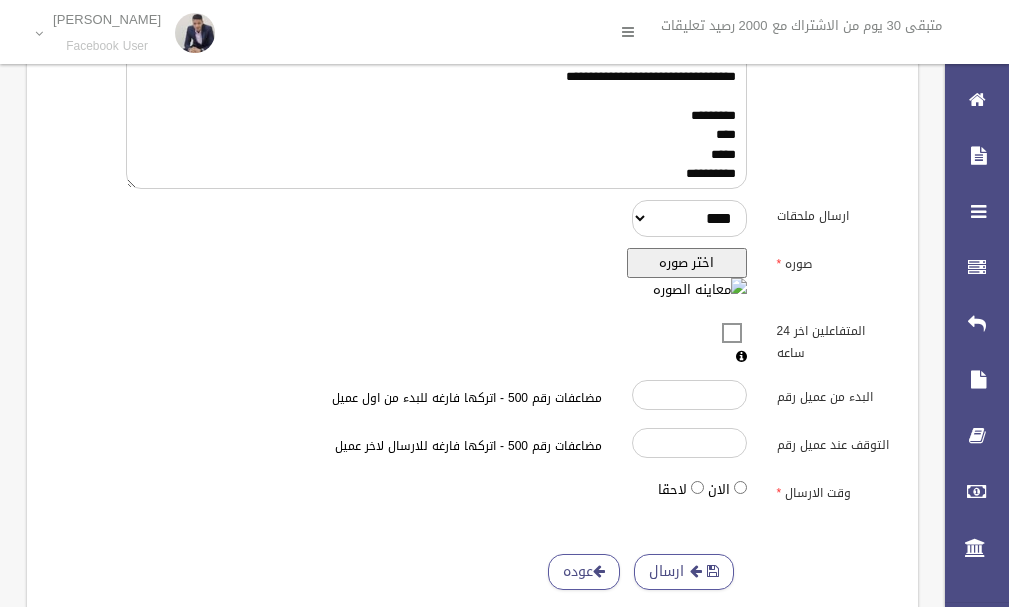 click on "اختر صوره" at bounding box center (436, 276) 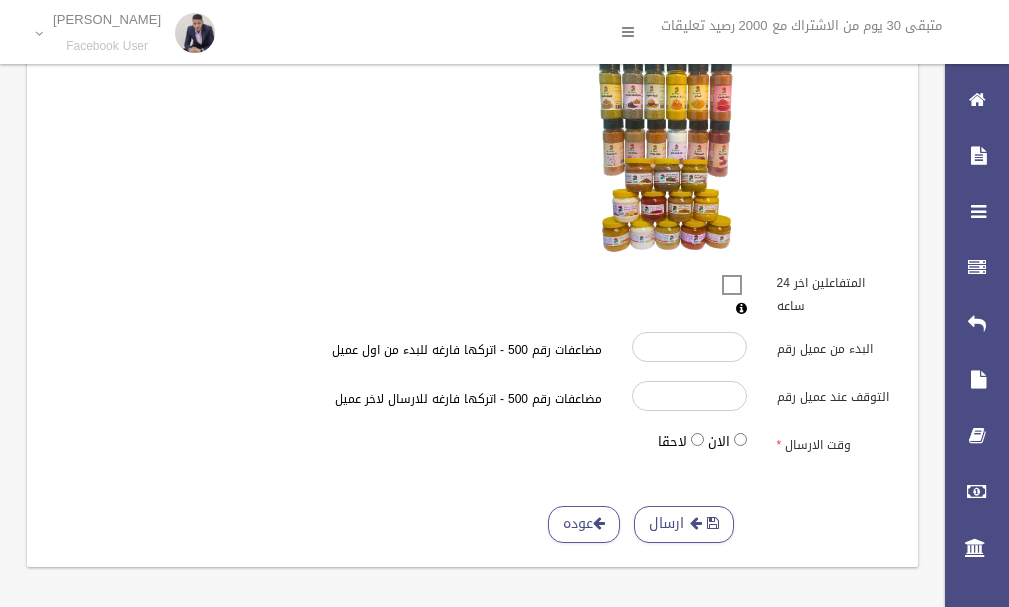 scroll, scrollTop: 730, scrollLeft: 0, axis: vertical 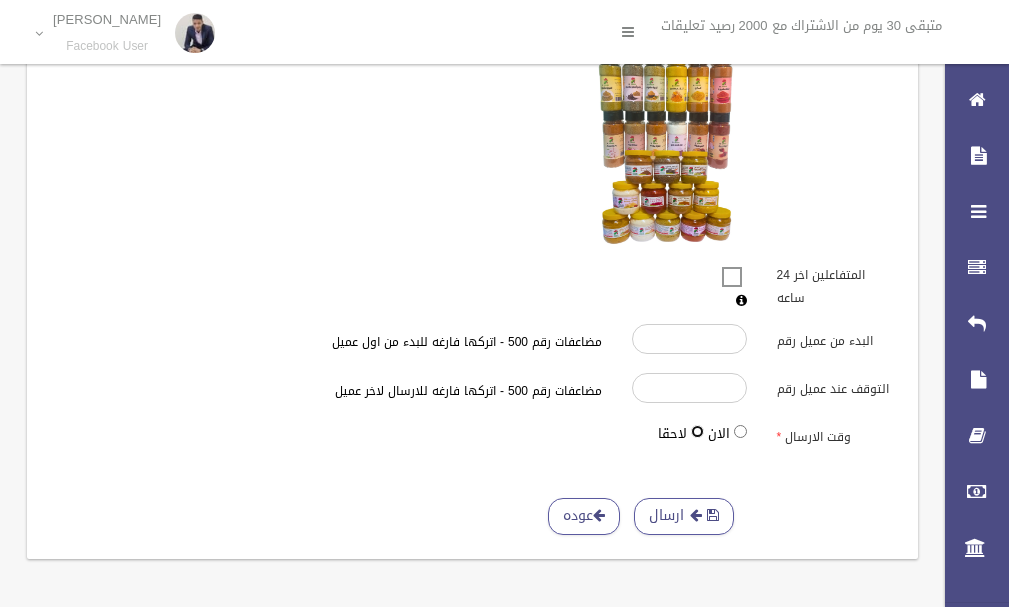 type 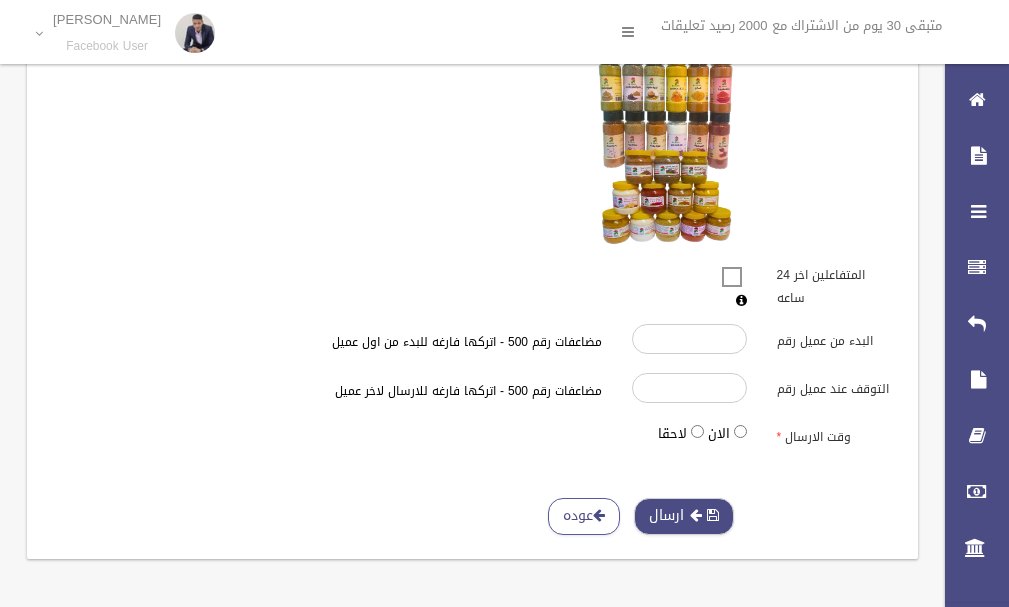 click on "ارسال" at bounding box center [684, 516] 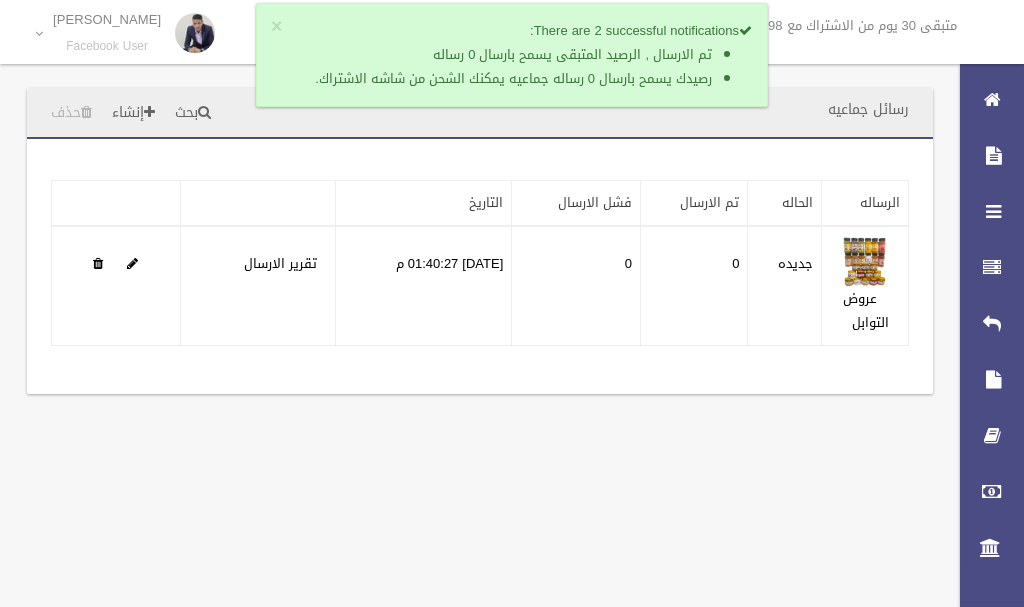 scroll, scrollTop: 0, scrollLeft: 0, axis: both 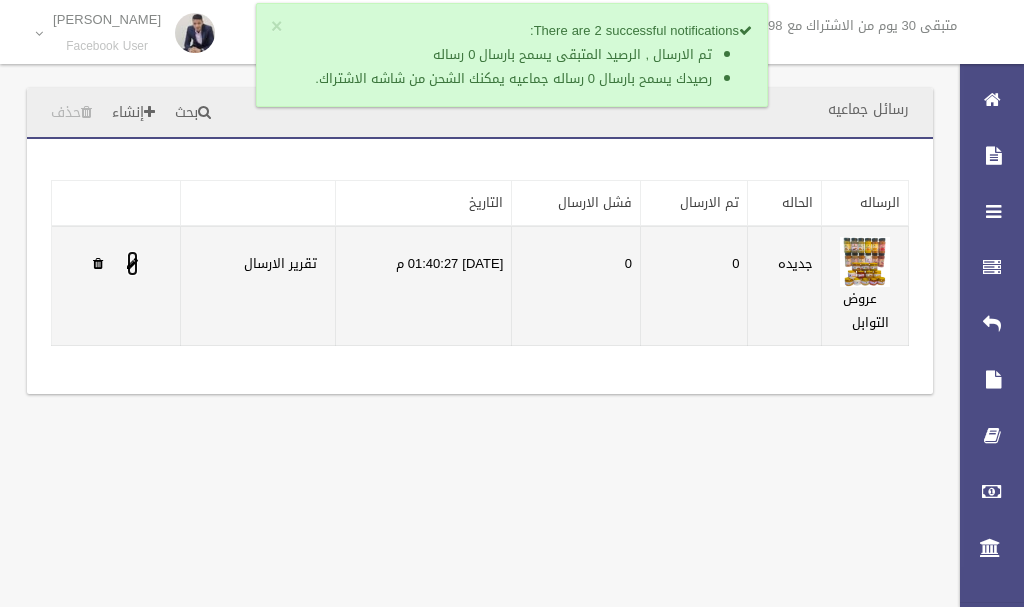 click at bounding box center [132, 263] 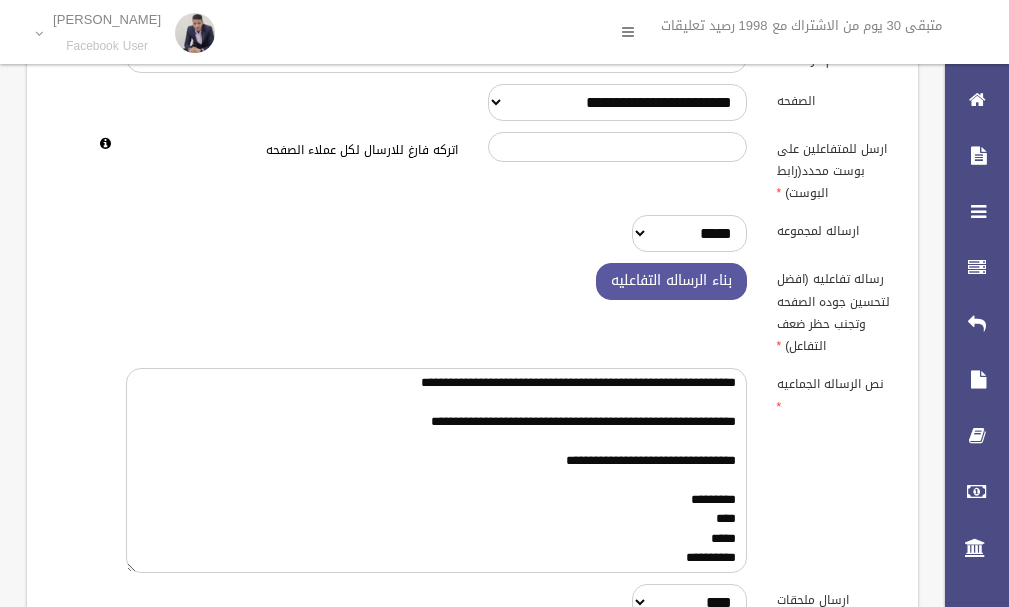 scroll, scrollTop: 730, scrollLeft: 0, axis: vertical 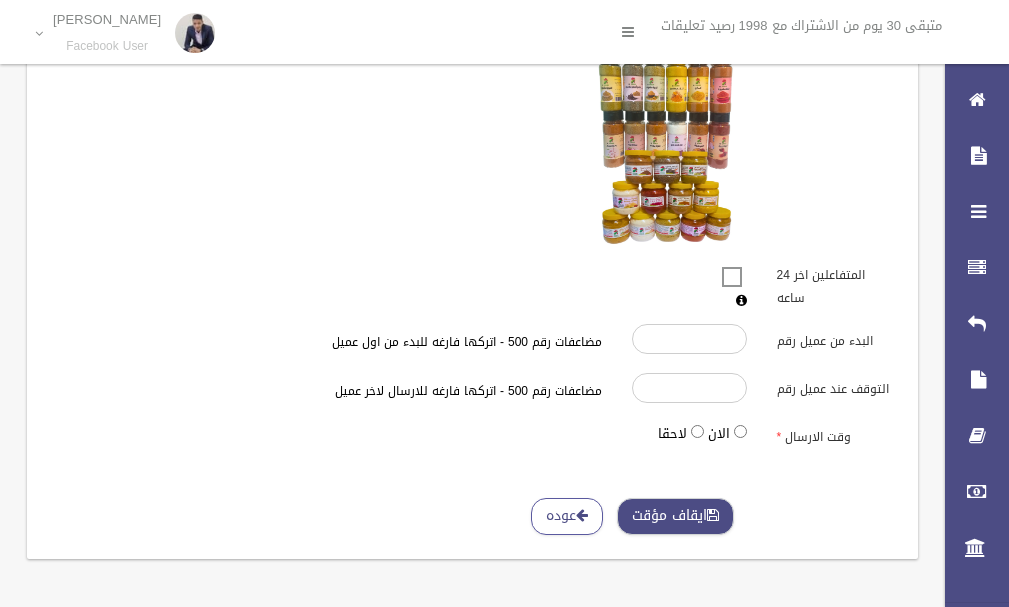 click on "ايقاف مؤقت" at bounding box center [675, 516] 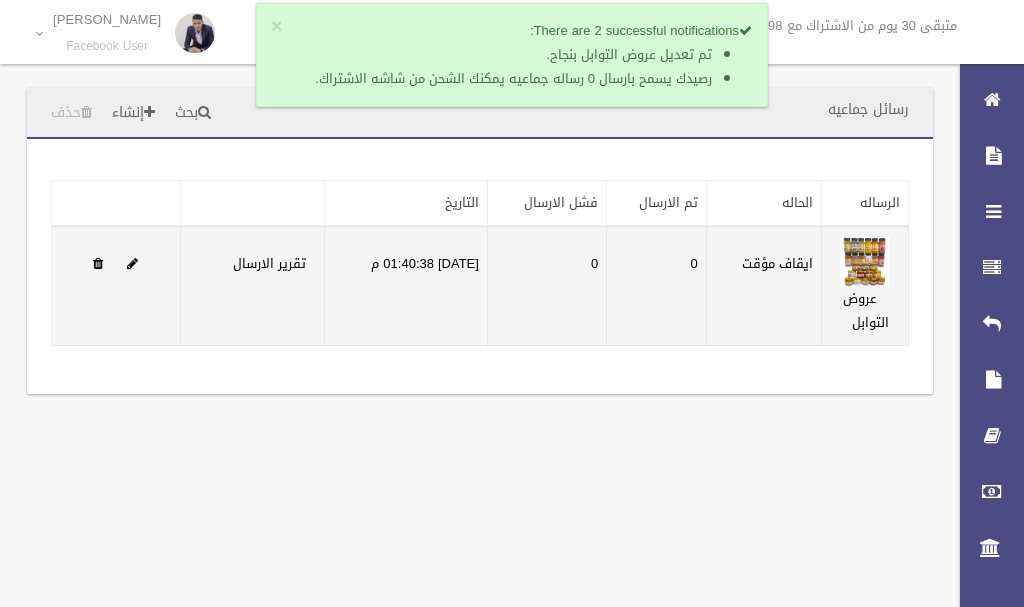 scroll, scrollTop: 0, scrollLeft: 0, axis: both 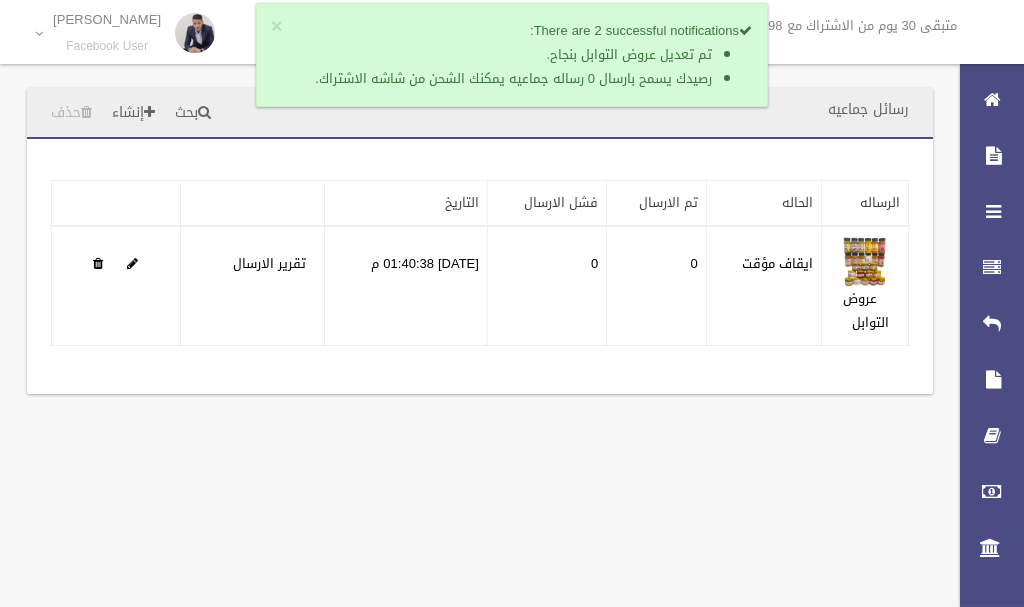 click on "تطبيق
مسح البيانات
الرساله
الحاله
تم الارسال
فشل الارسال
التاريخ
0" at bounding box center (480, 266) 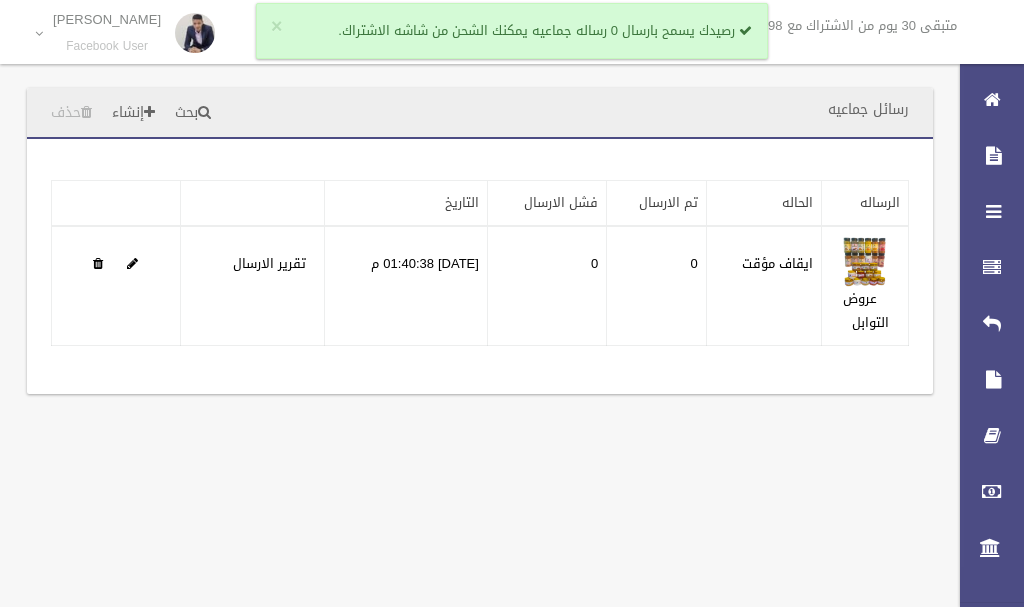 scroll, scrollTop: 0, scrollLeft: 0, axis: both 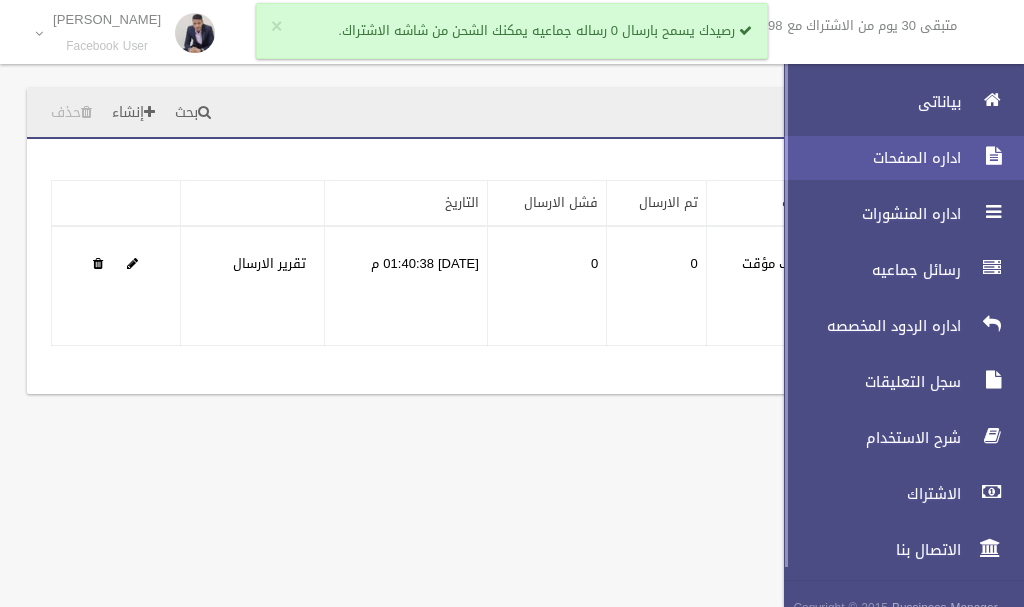 click on "اداره الصفحات" at bounding box center [895, 158] 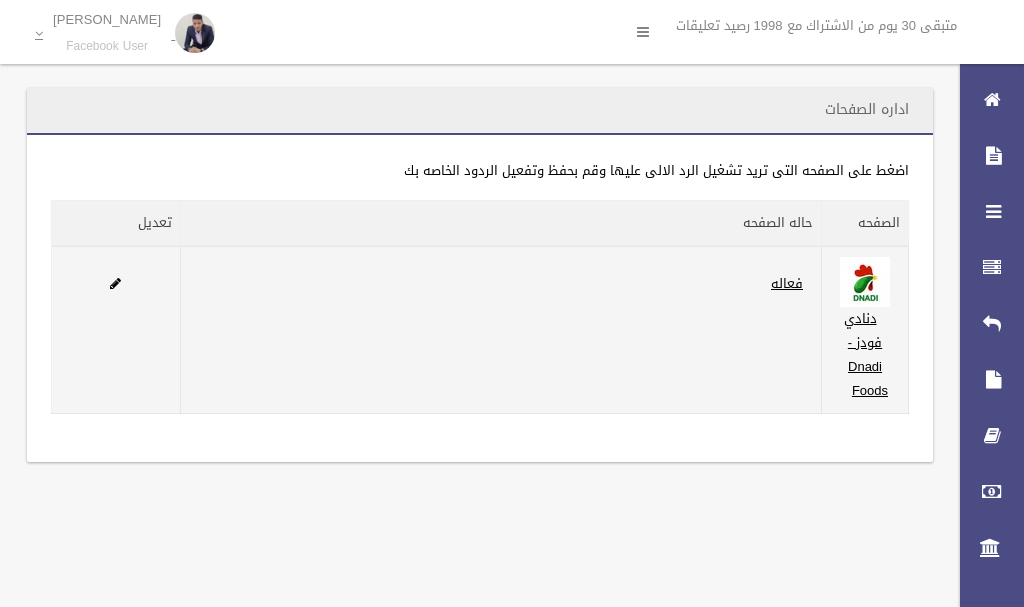 scroll, scrollTop: 0, scrollLeft: 0, axis: both 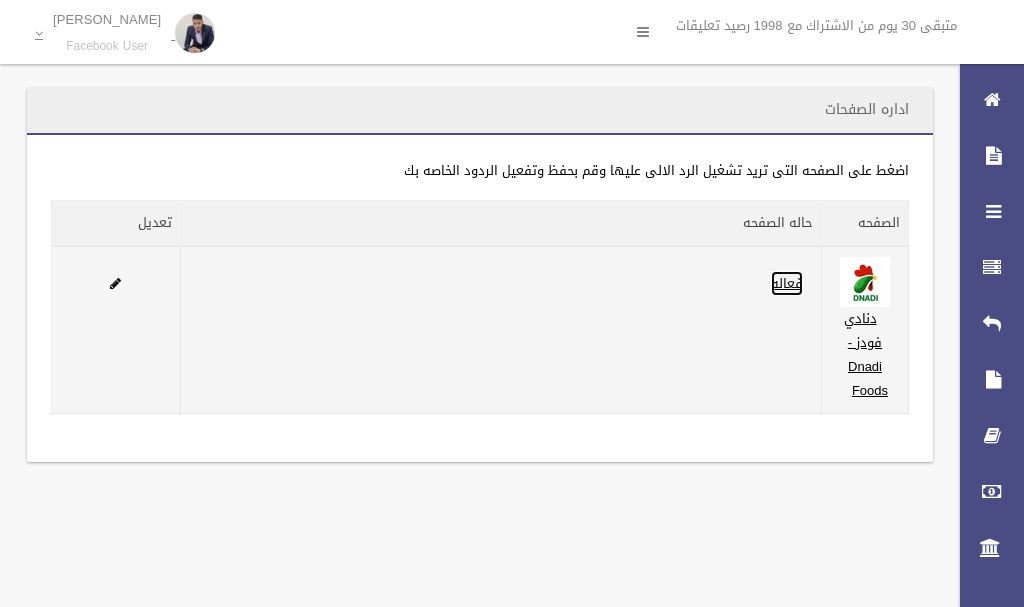 click on "فعاله" at bounding box center (787, 283) 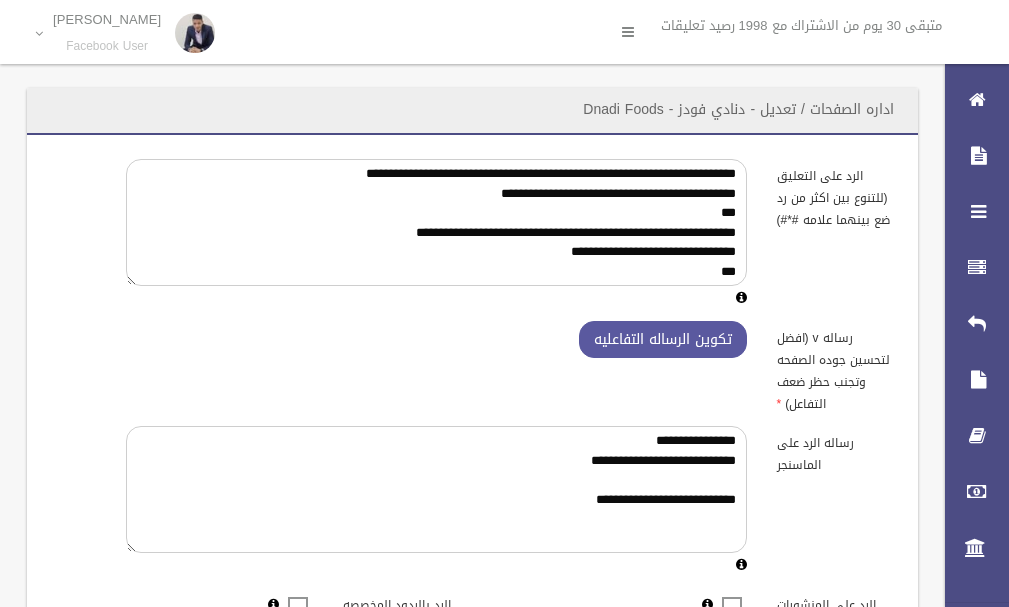 scroll, scrollTop: 0, scrollLeft: 0, axis: both 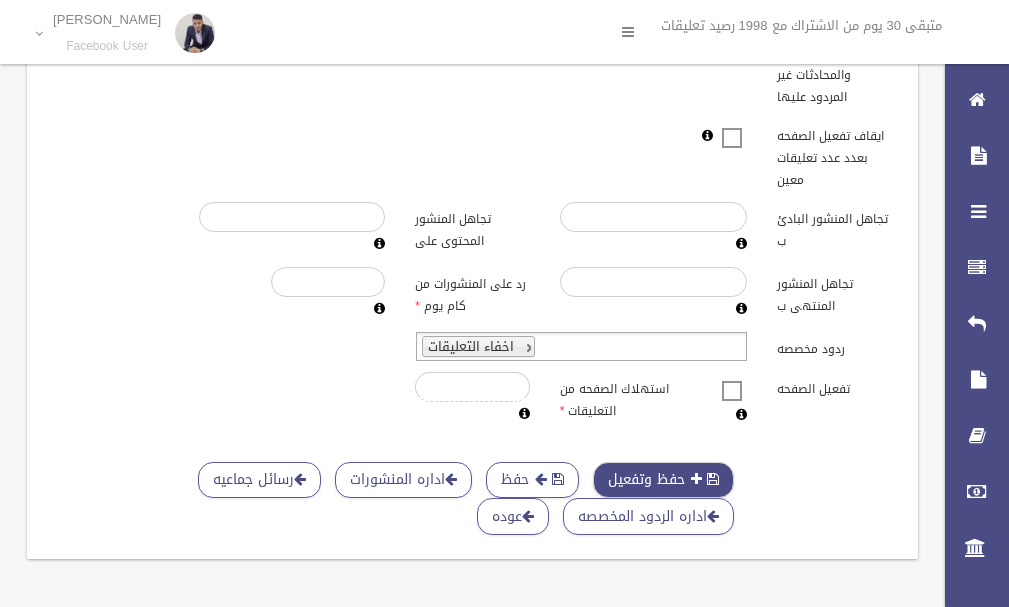 click on "حفظ وتفعيل" at bounding box center [663, 480] 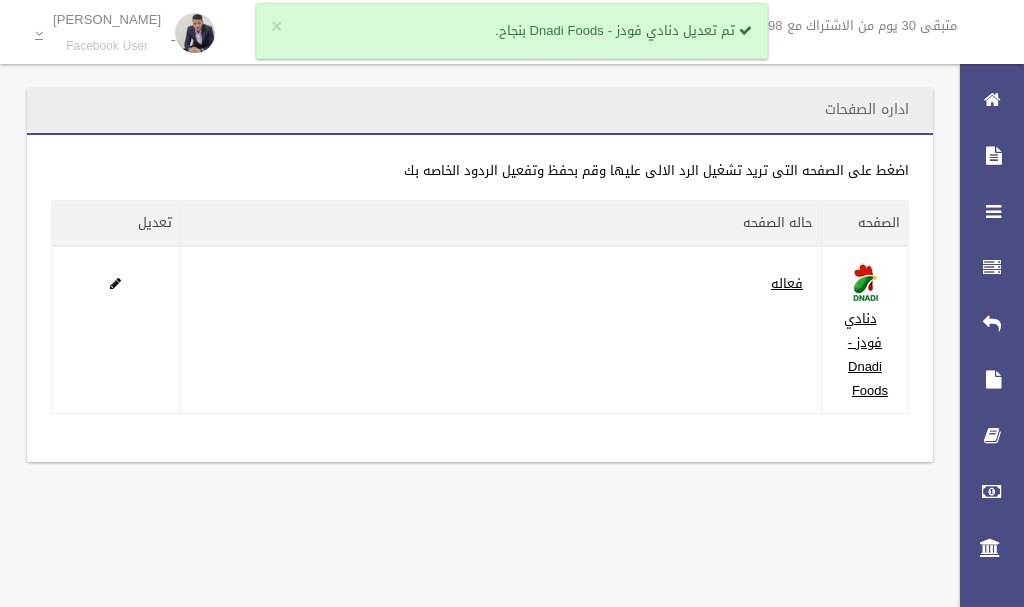 scroll, scrollTop: 0, scrollLeft: 0, axis: both 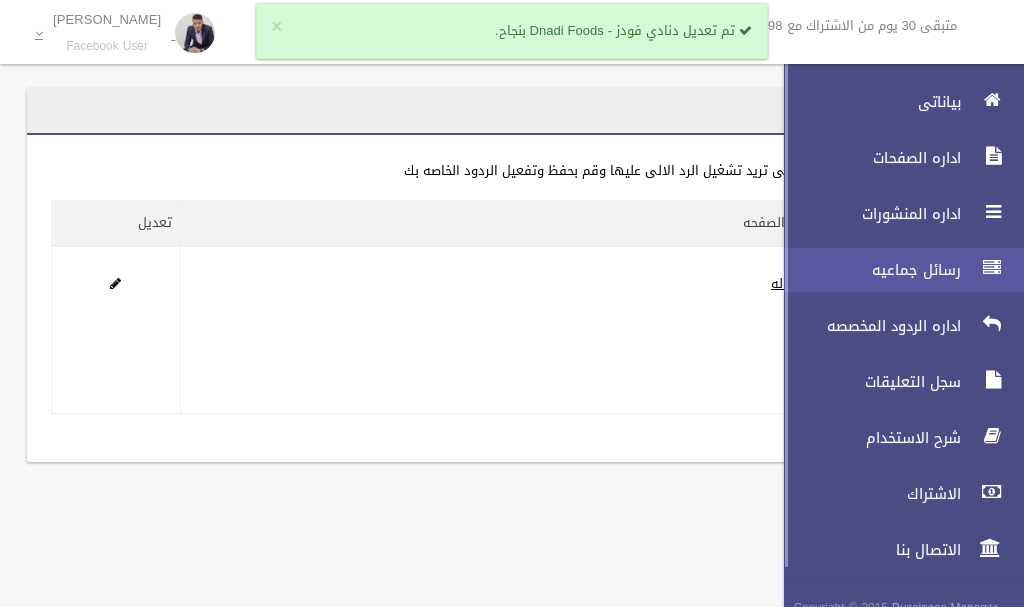 click on "رسائل جماعيه" at bounding box center [867, 270] 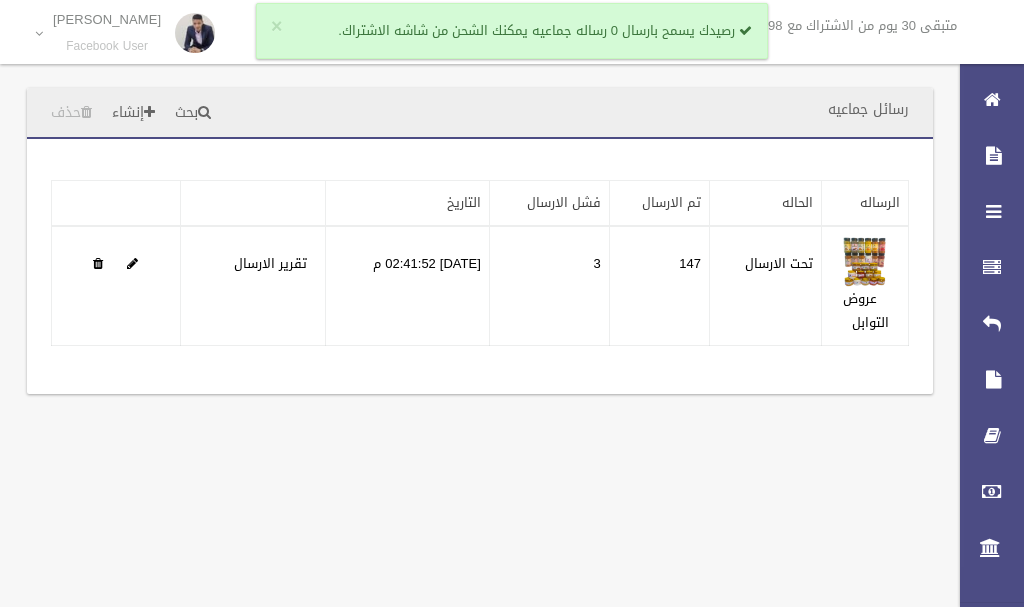 scroll, scrollTop: 0, scrollLeft: 0, axis: both 